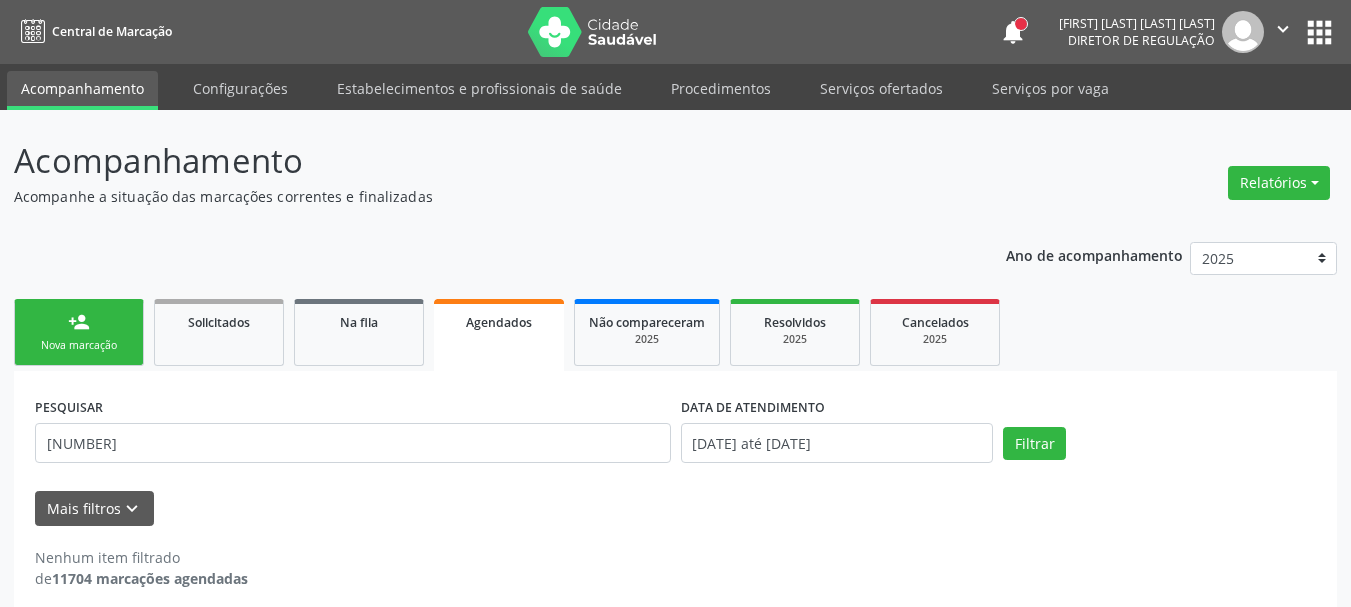 scroll, scrollTop: 0, scrollLeft: 0, axis: both 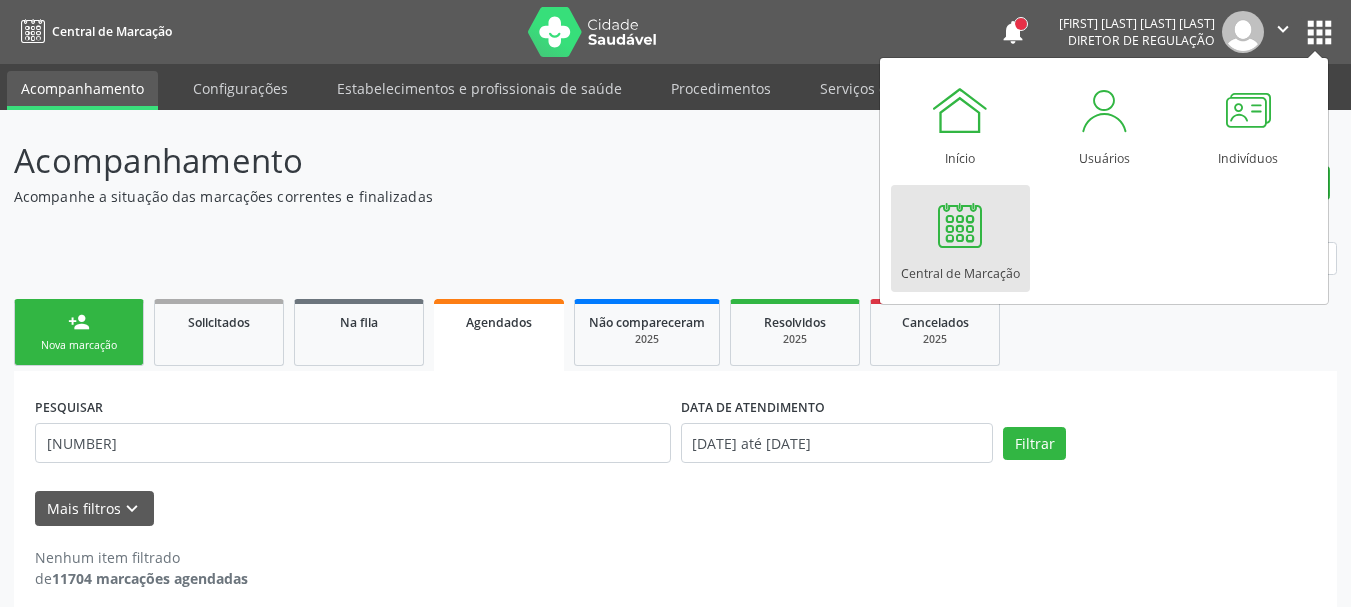 click on "Central de Marcação" at bounding box center (960, 268) 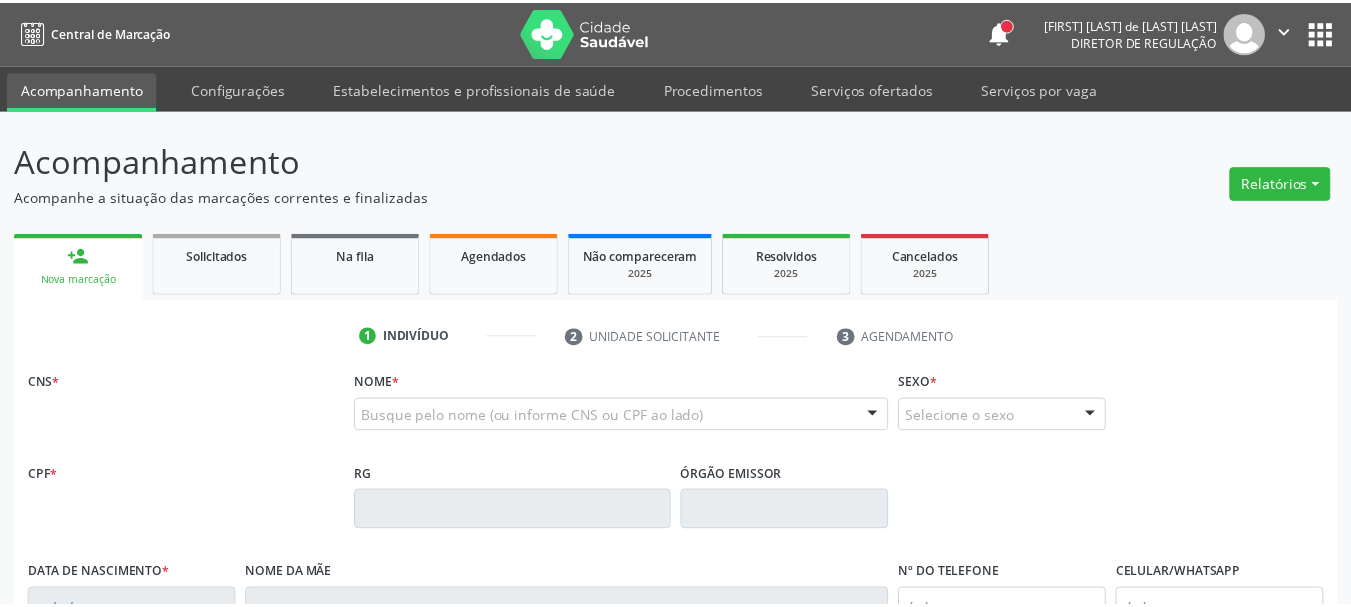 scroll, scrollTop: 0, scrollLeft: 0, axis: both 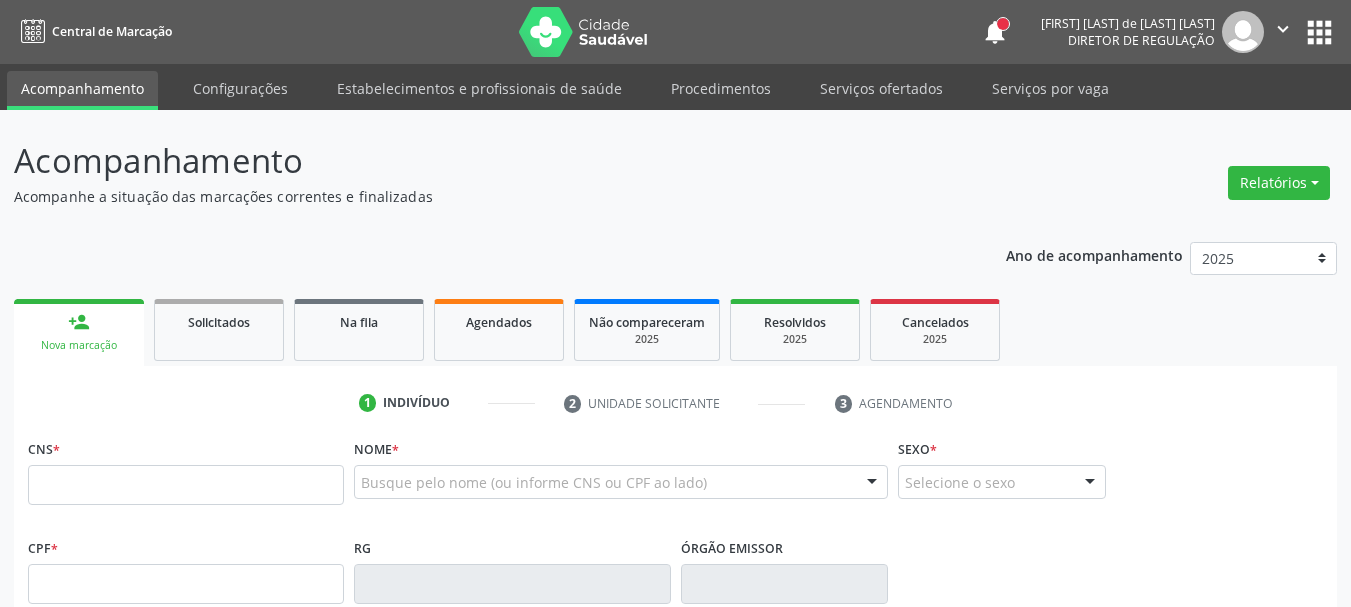 click at bounding box center [186, 485] 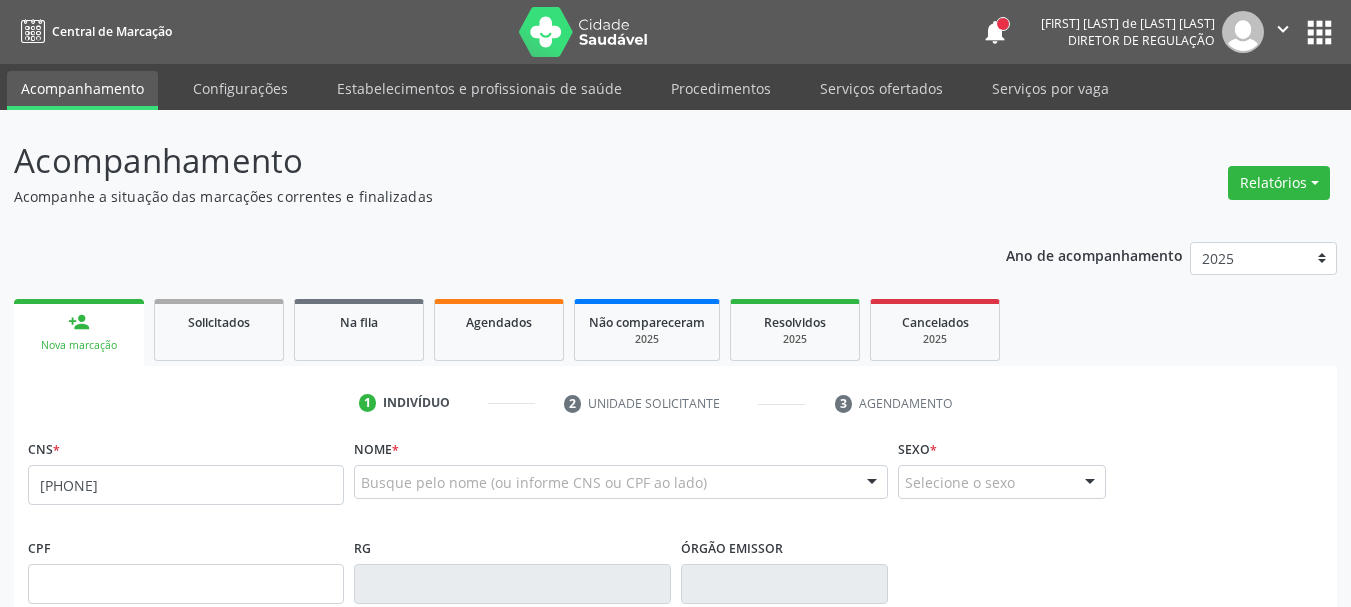 type on "[PHONE]" 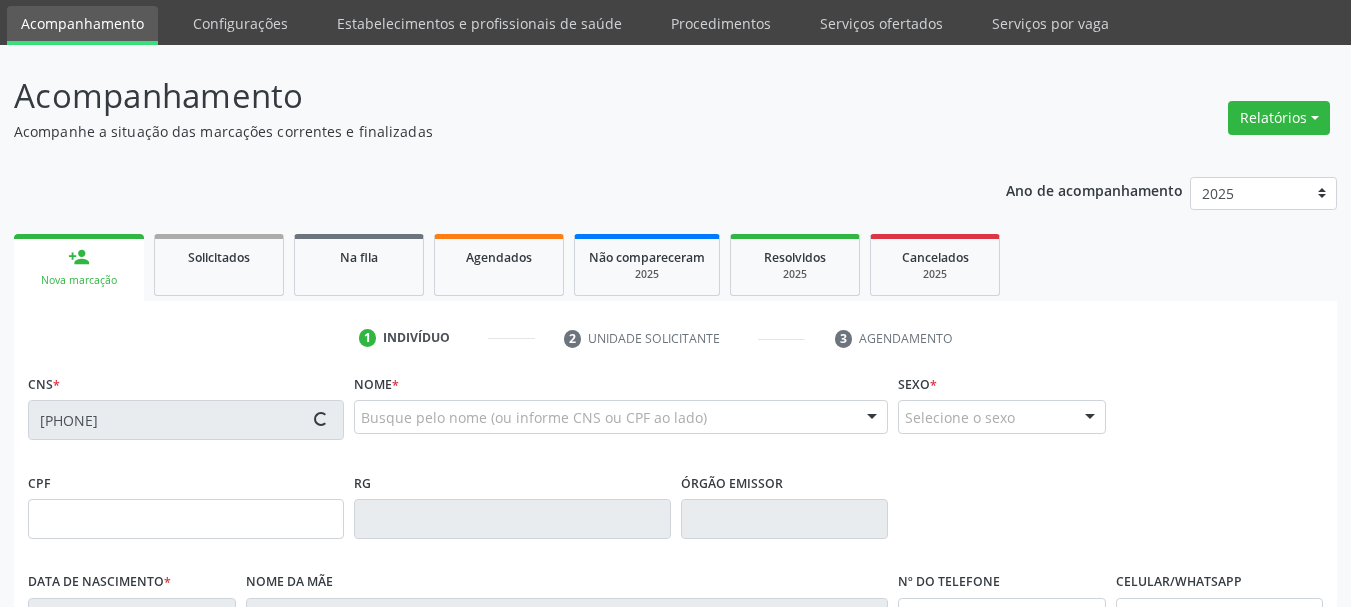 scroll, scrollTop: 100, scrollLeft: 0, axis: vertical 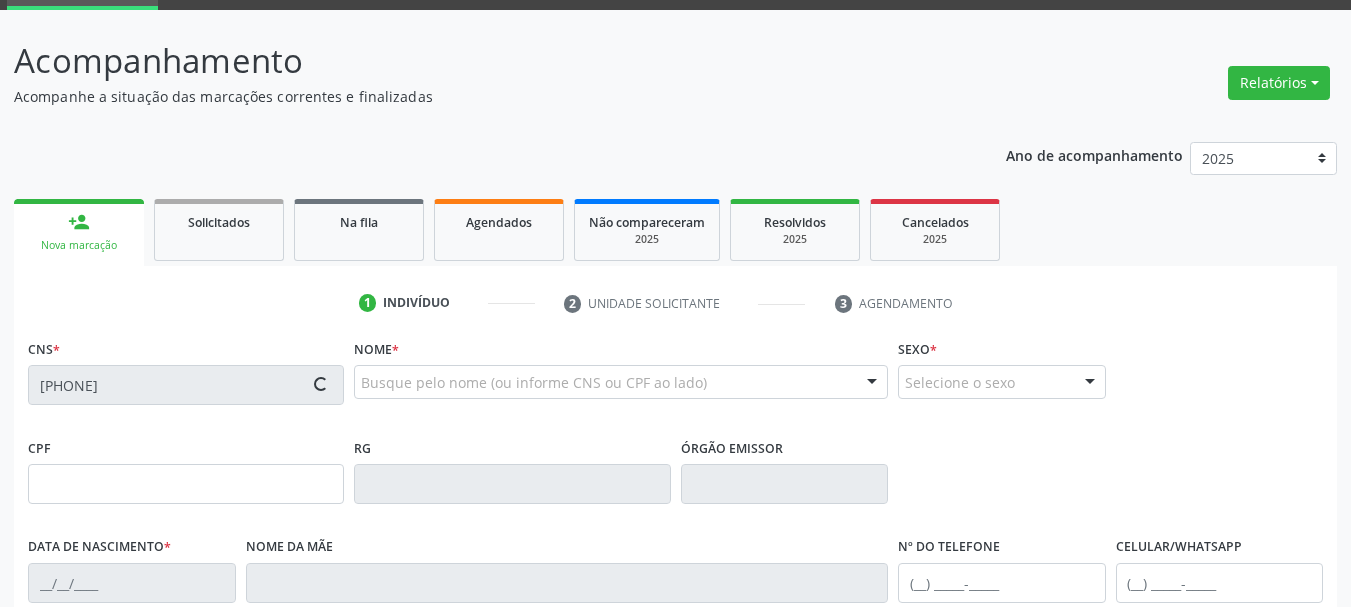 type on "[DATE]" 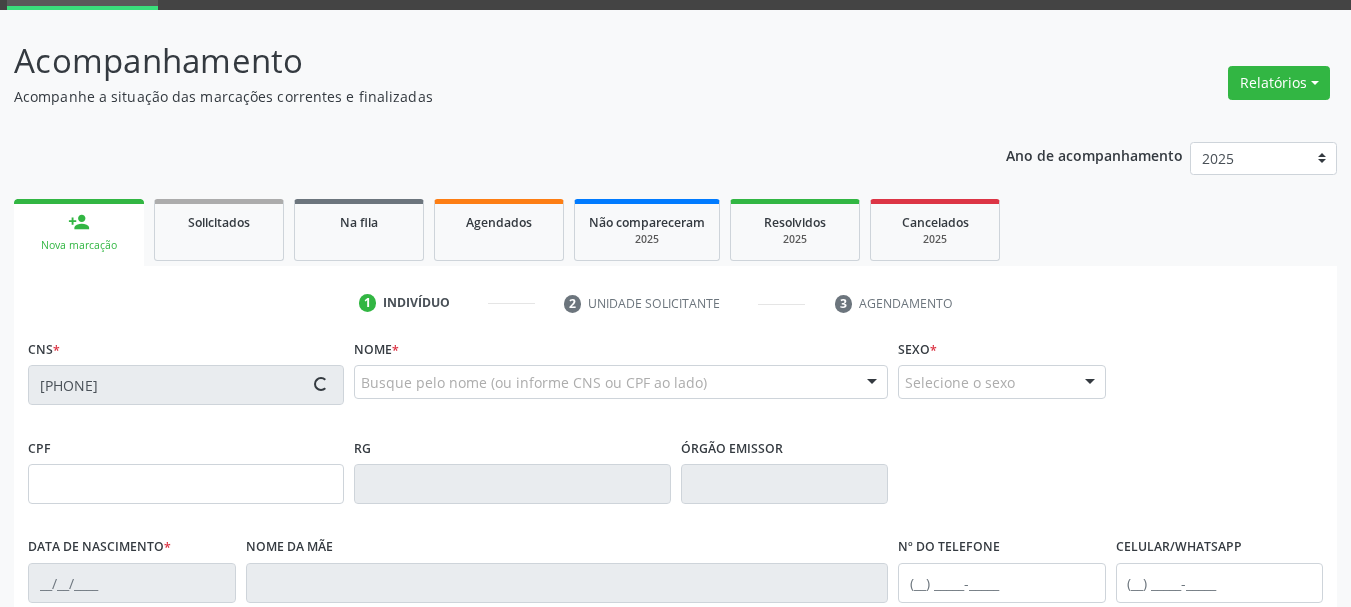 type on "[FIRST] Maria de Jesus" 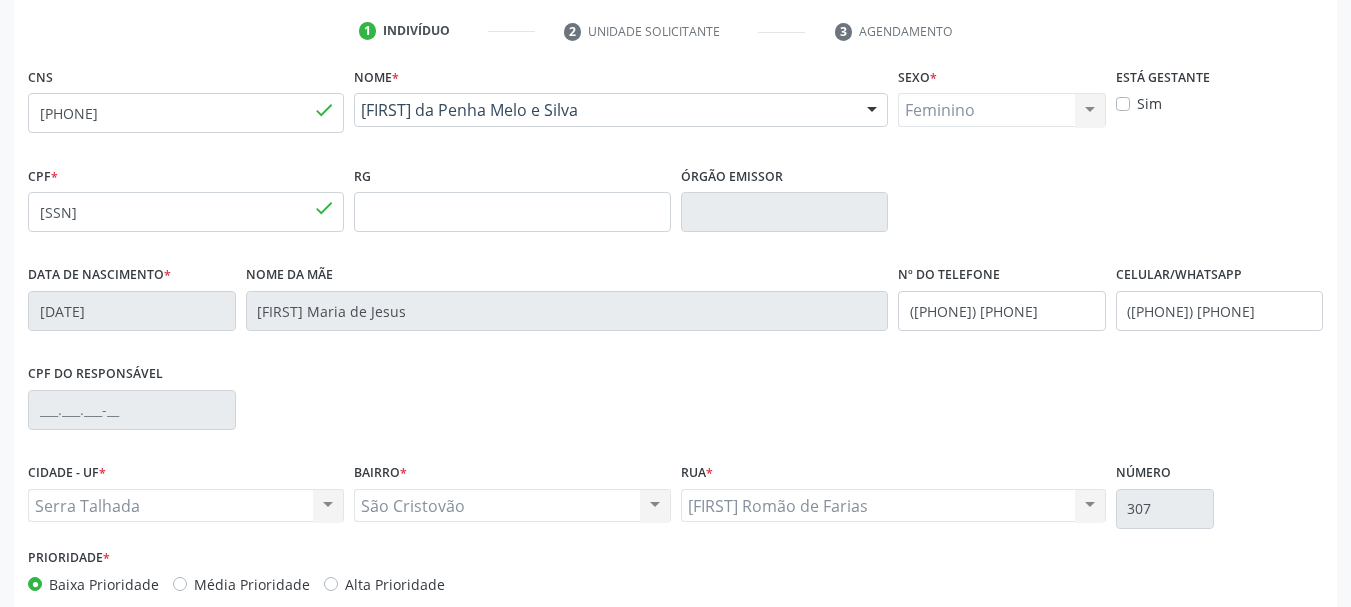 scroll, scrollTop: 400, scrollLeft: 0, axis: vertical 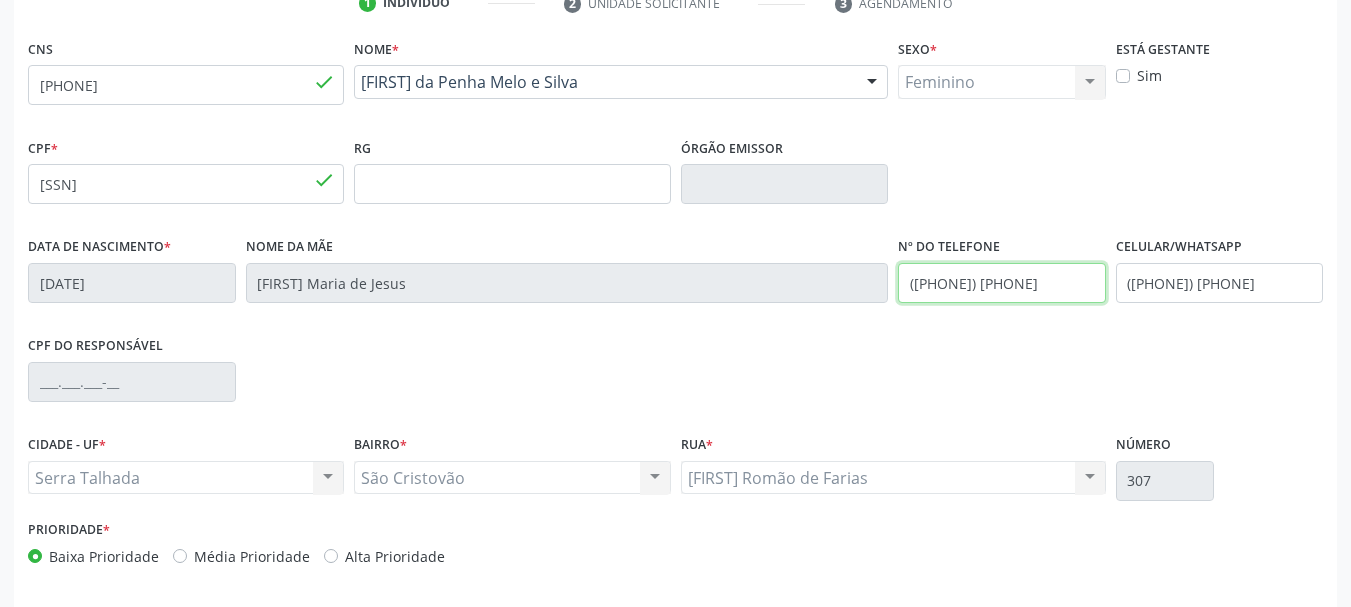 drag, startPoint x: 1037, startPoint y: 277, endPoint x: 818, endPoint y: 315, distance: 222.27235 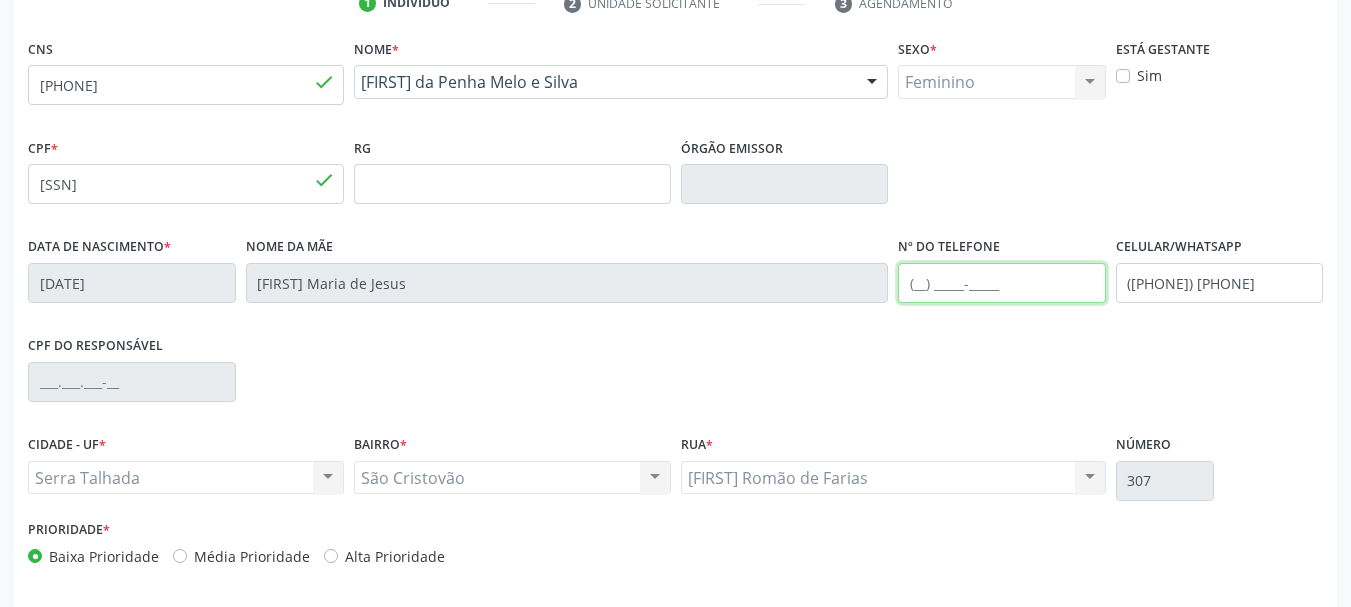 type 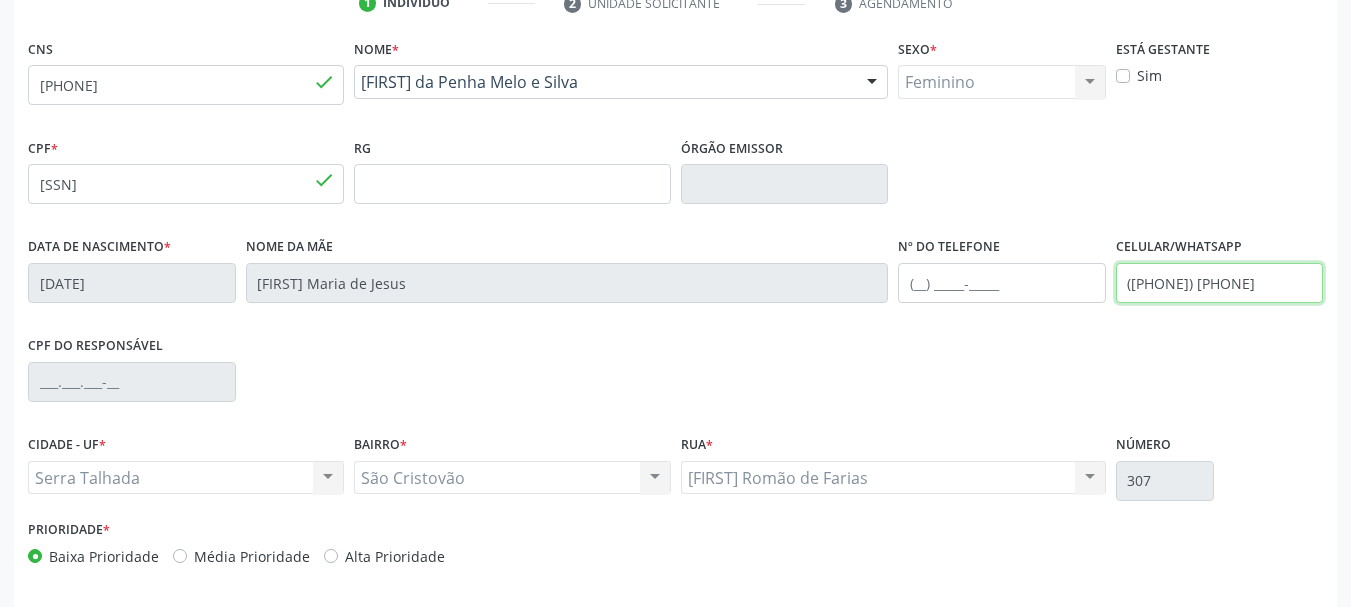 drag, startPoint x: 1252, startPoint y: 289, endPoint x: 973, endPoint y: 346, distance: 284.76306 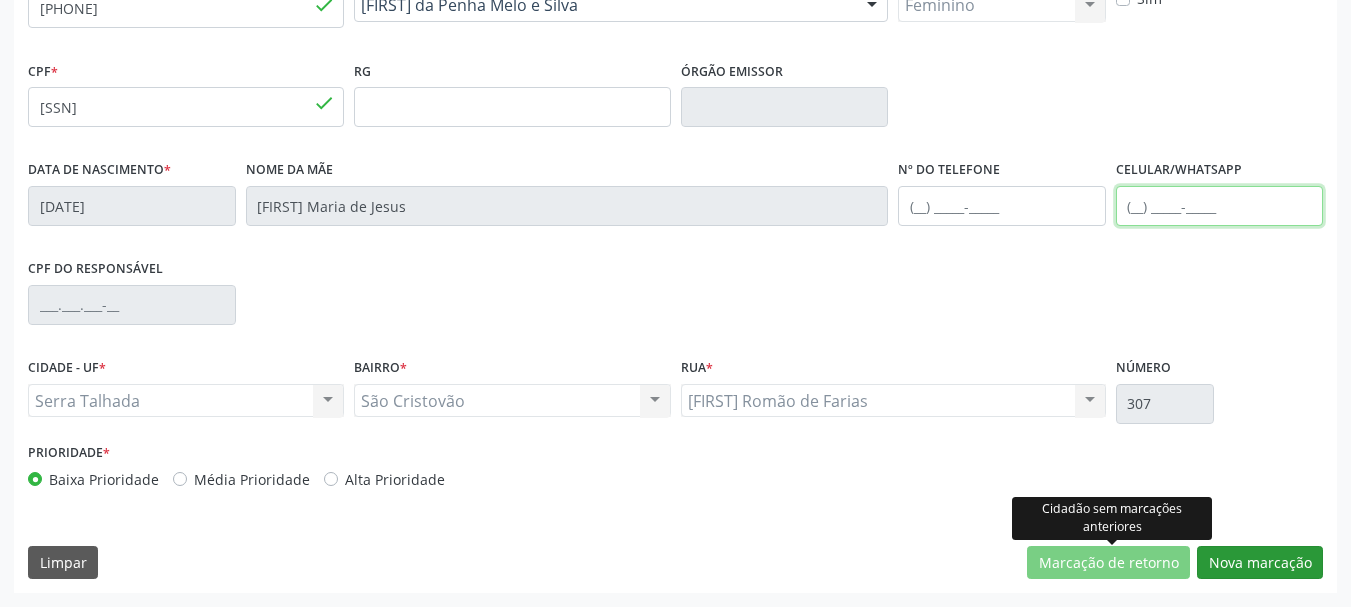 type 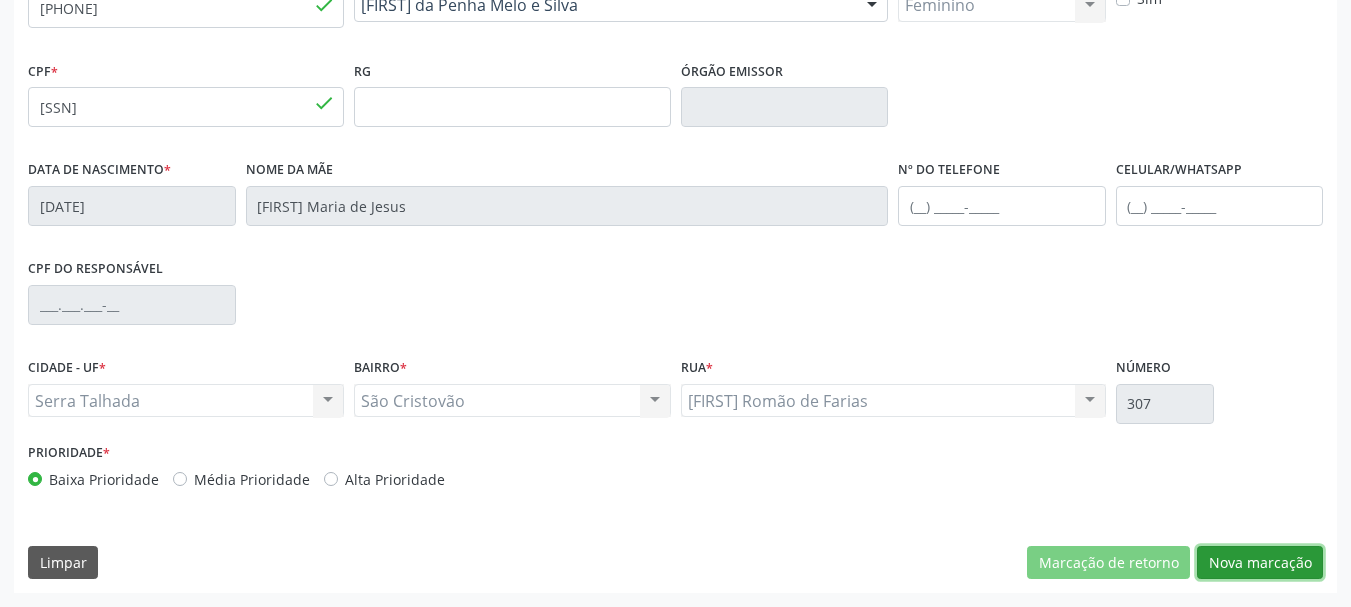 click on "Nova marcação" at bounding box center [1260, 563] 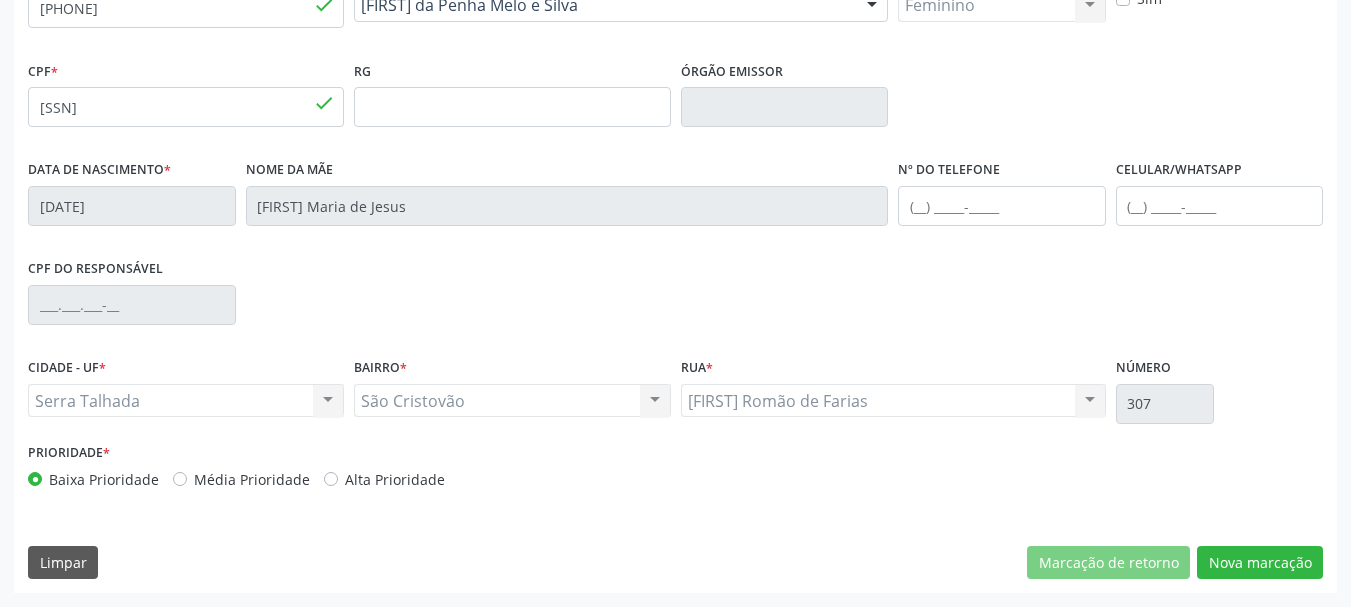 scroll, scrollTop: 299, scrollLeft: 0, axis: vertical 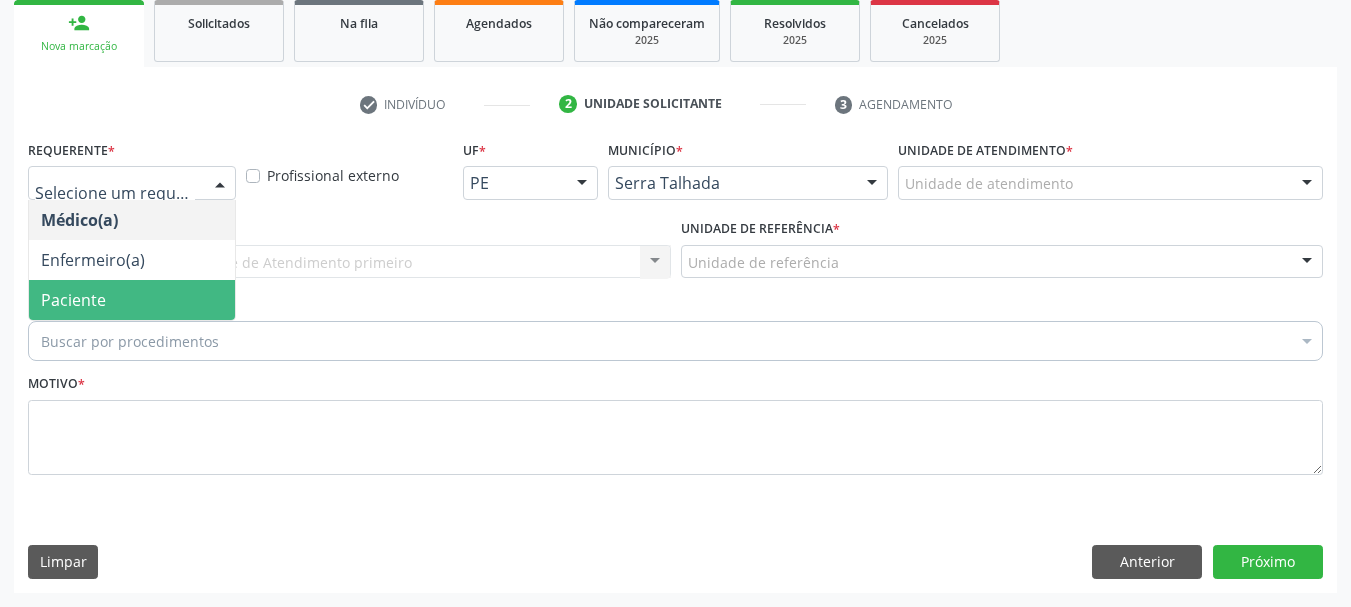 click on "Paciente" at bounding box center [132, 300] 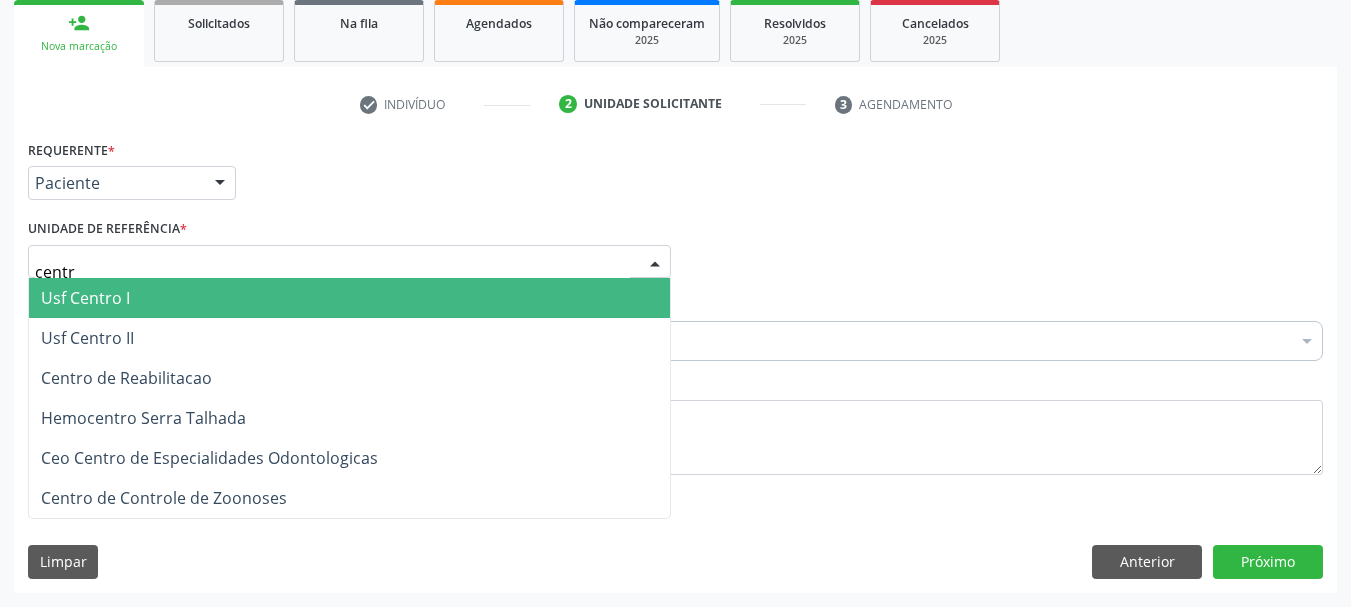 type on "centro" 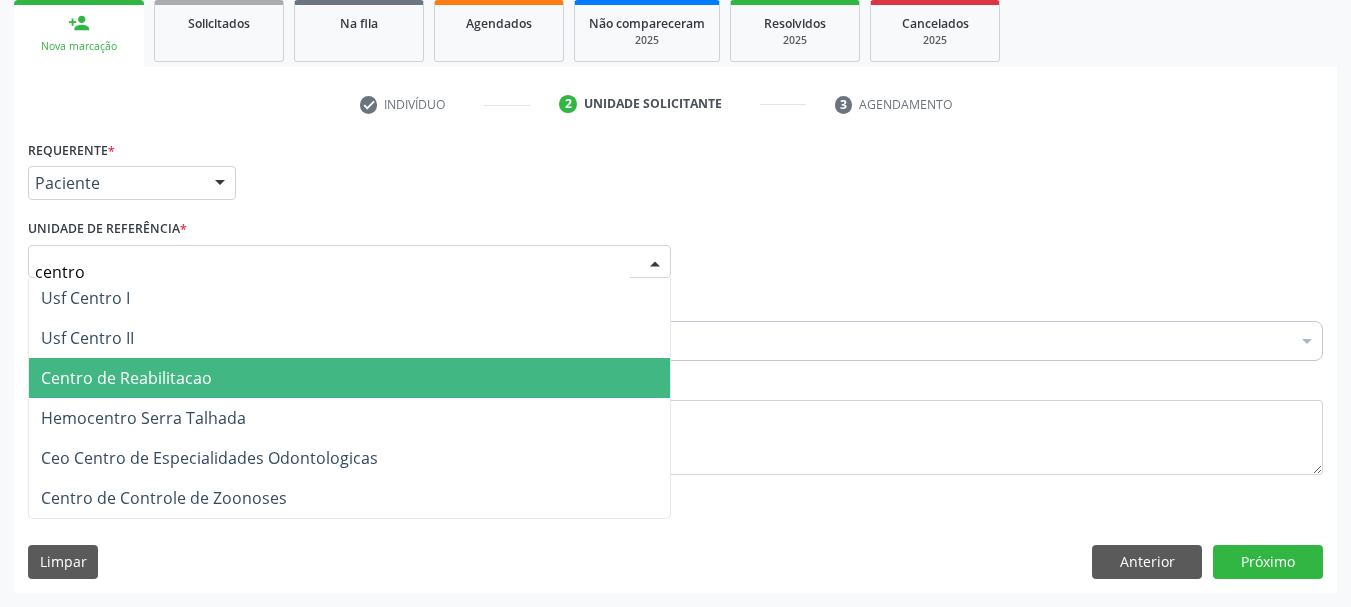 click on "Centro de Reabilitacao" at bounding box center [349, 378] 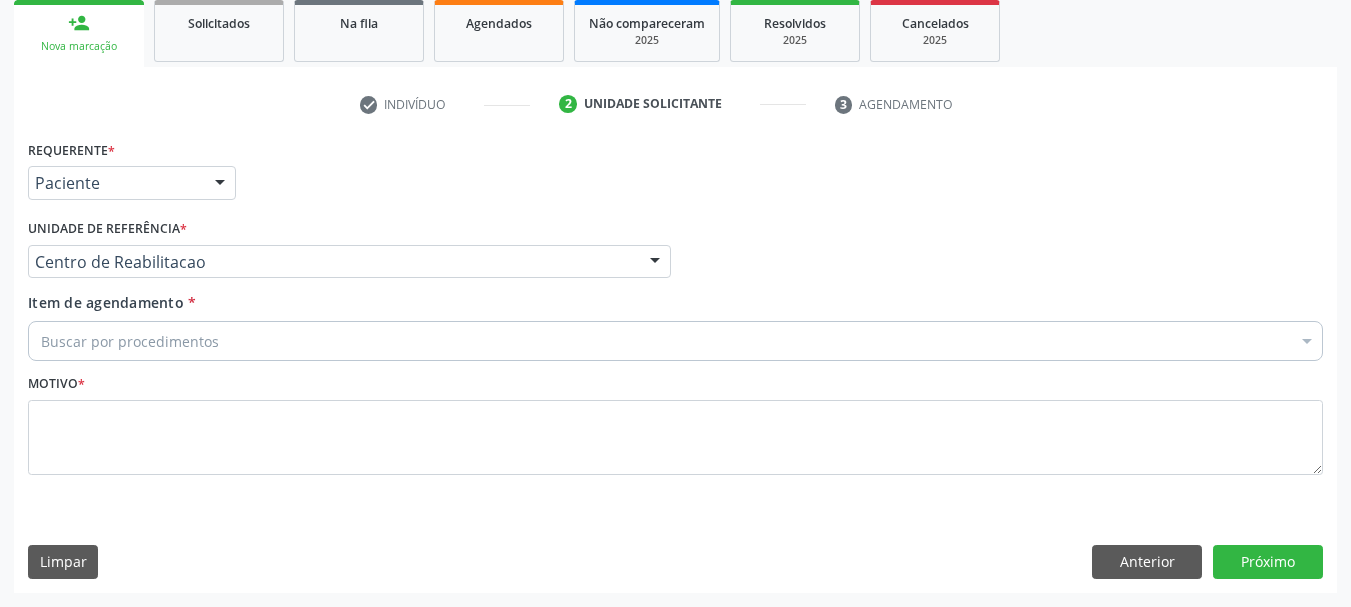 click on "Buscar por procedimentos" at bounding box center (675, 341) 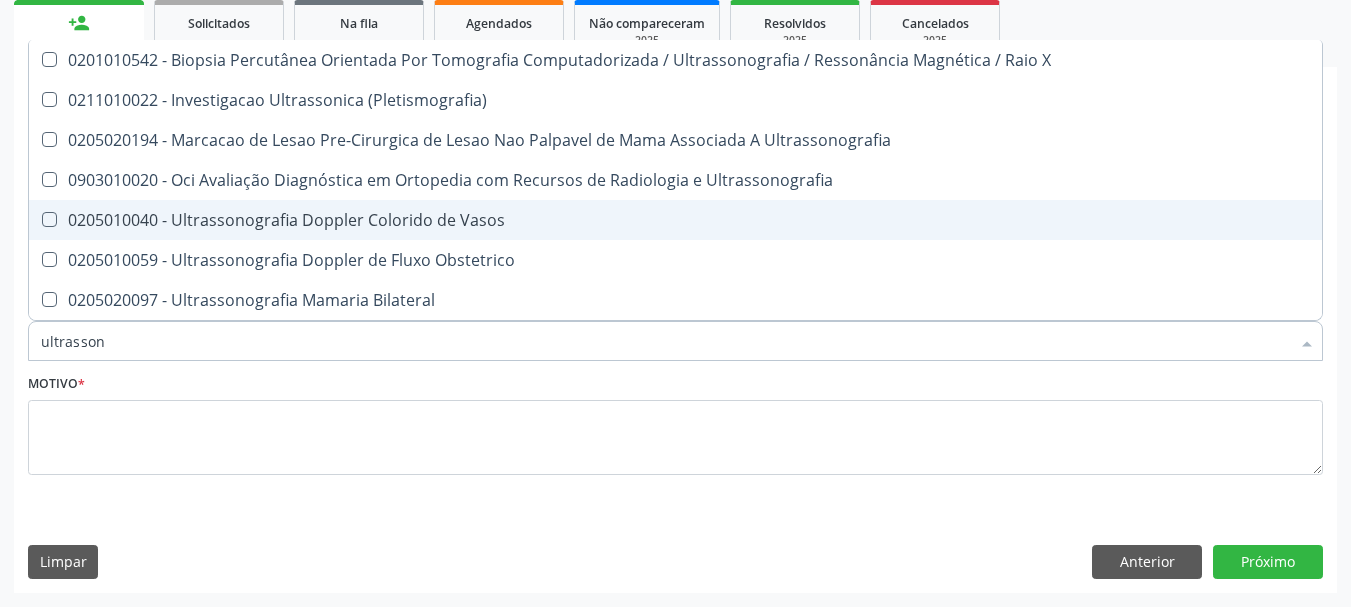 type on "ultrassono" 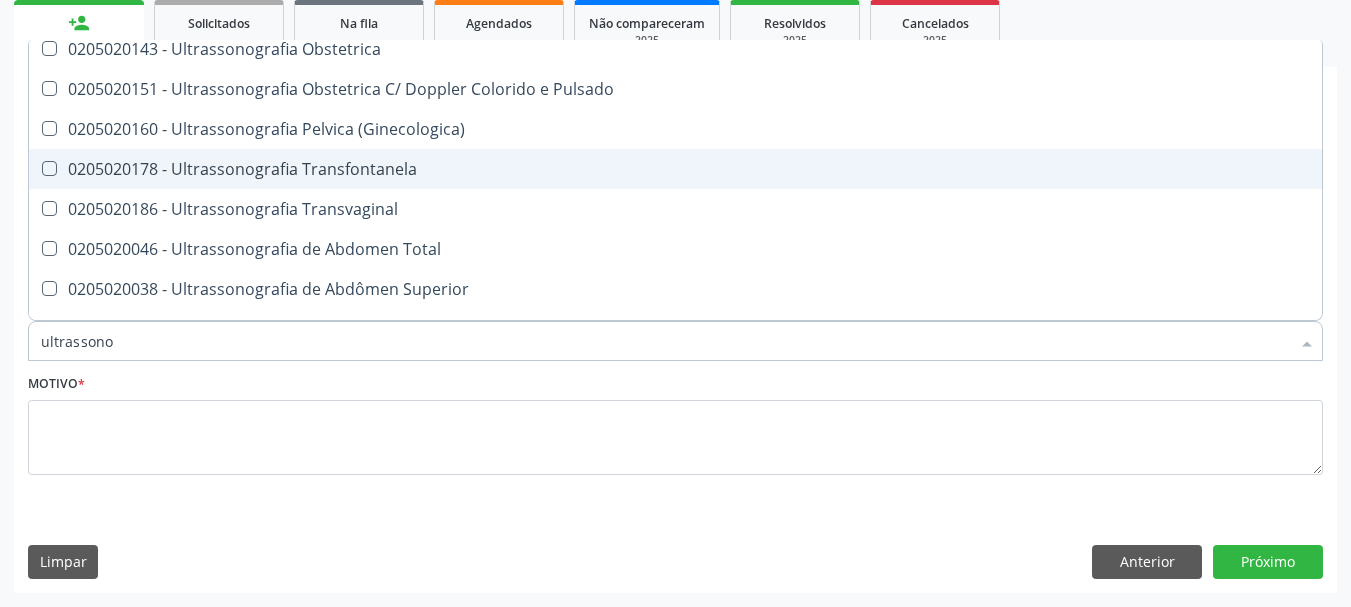 scroll, scrollTop: 300, scrollLeft: 0, axis: vertical 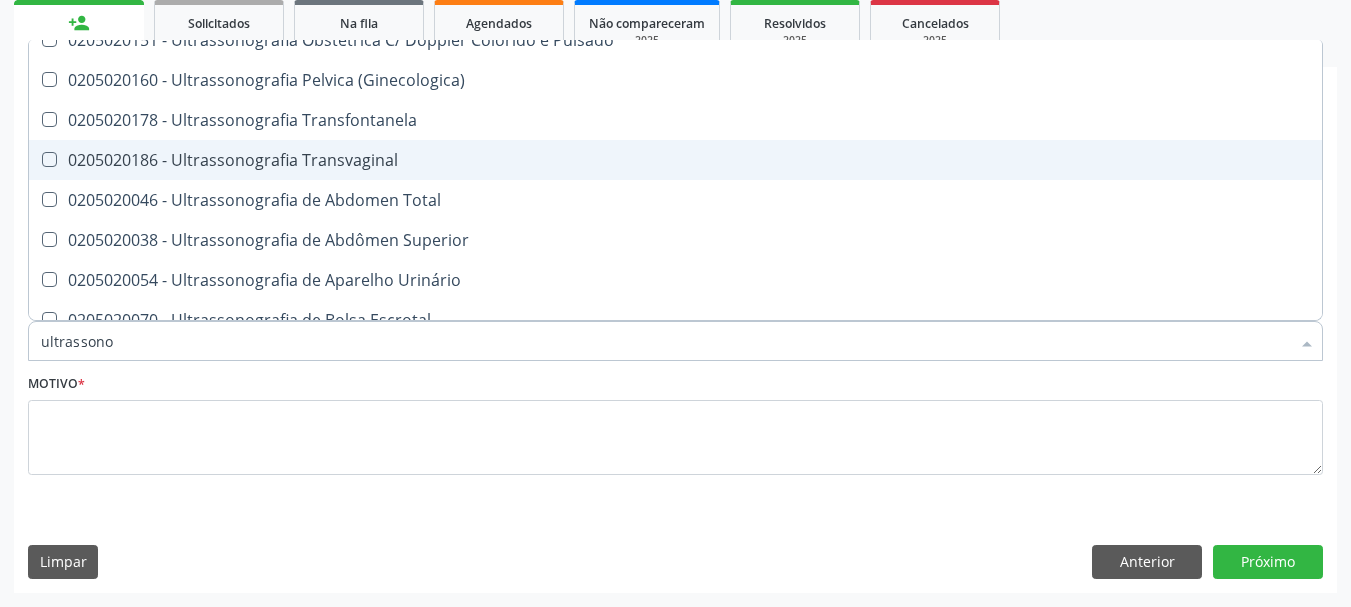 click on "0205020186 - Ultrassonografia Transvaginal" at bounding box center [675, 160] 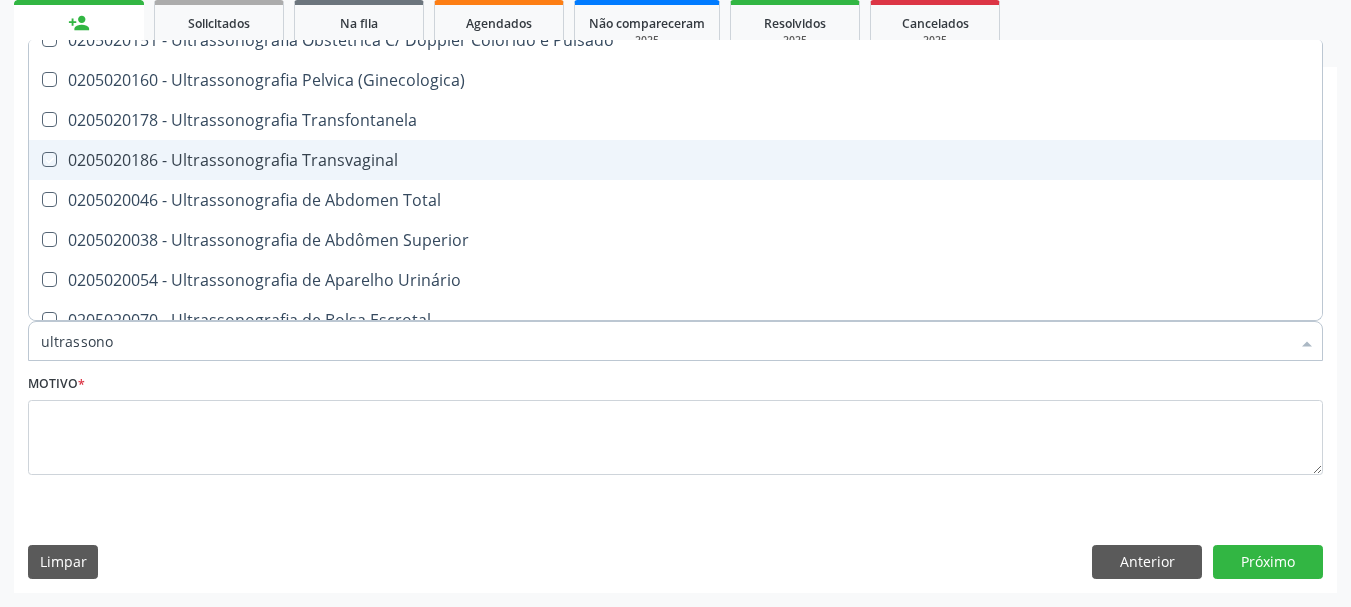 checkbox on "true" 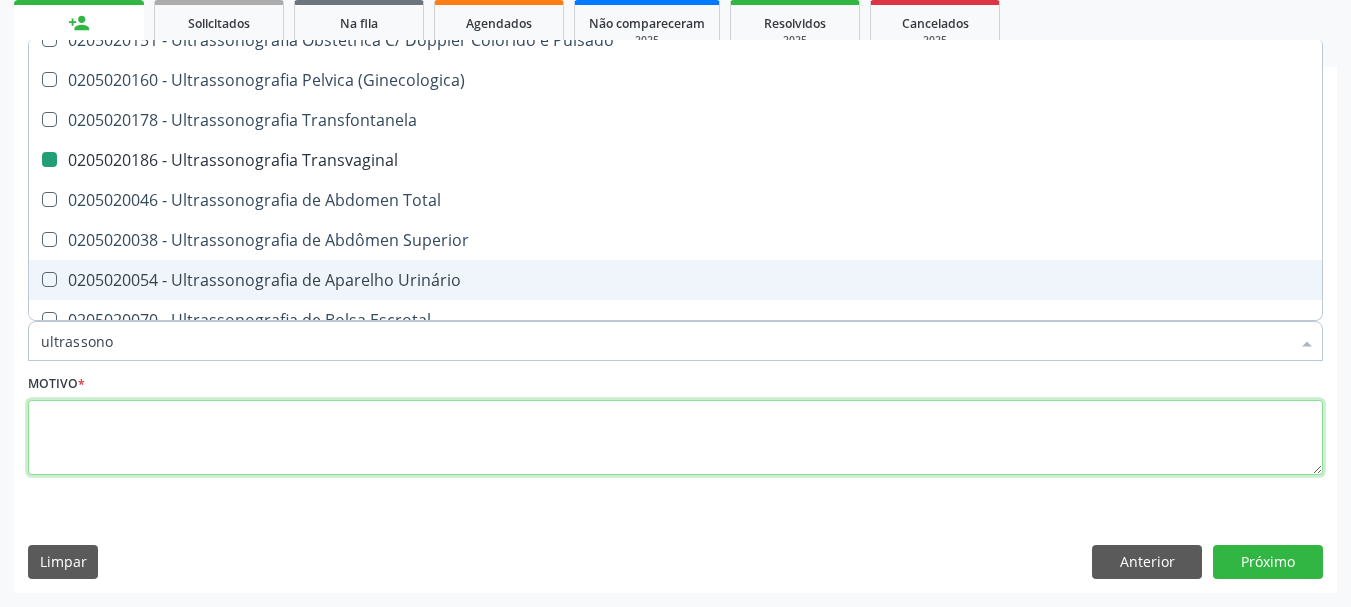 click at bounding box center (675, 438) 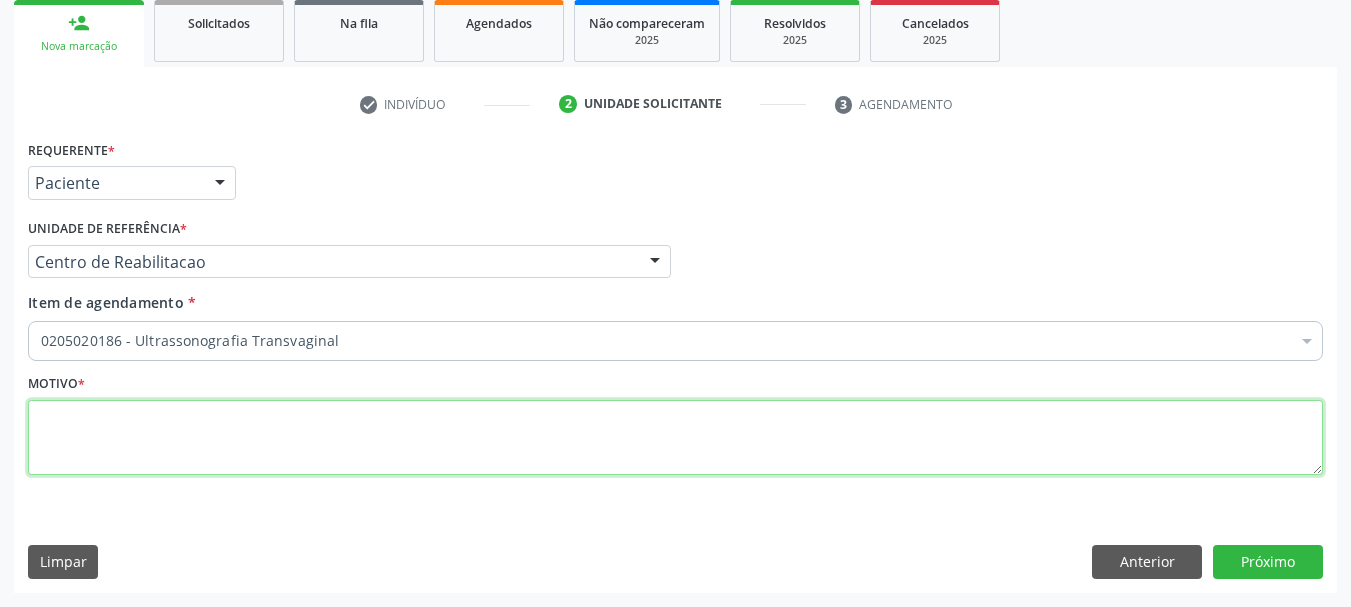 scroll, scrollTop: 0, scrollLeft: 0, axis: both 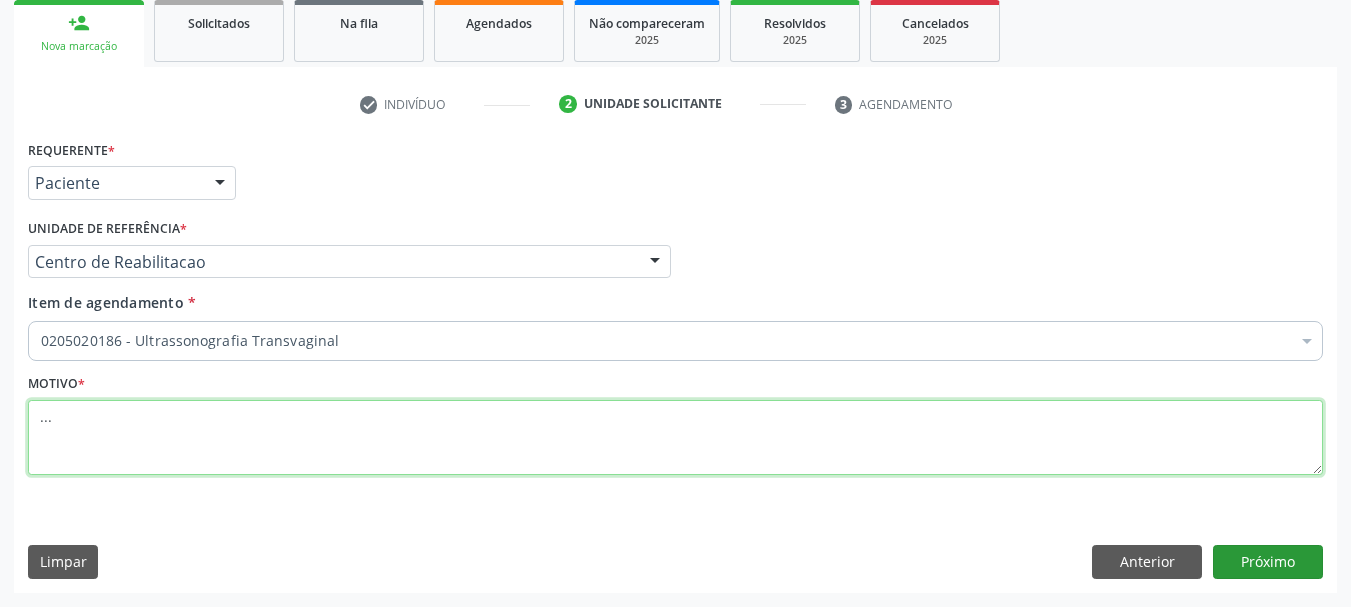 type on "..." 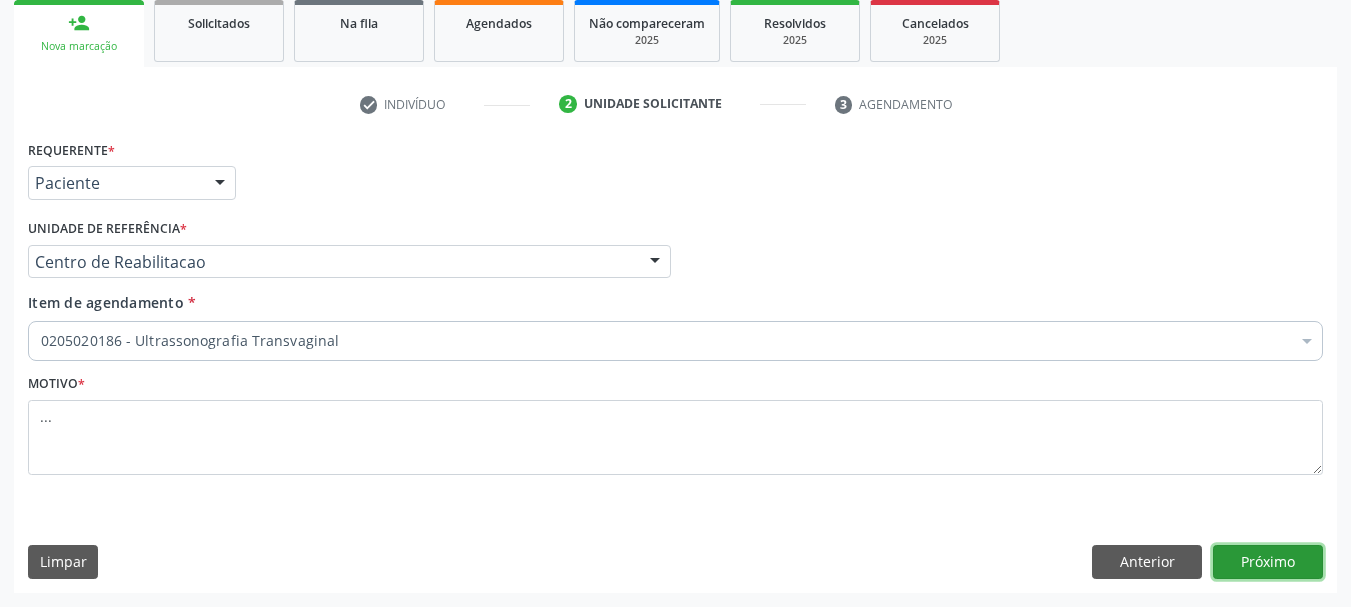 click on "Próximo" at bounding box center (1268, 562) 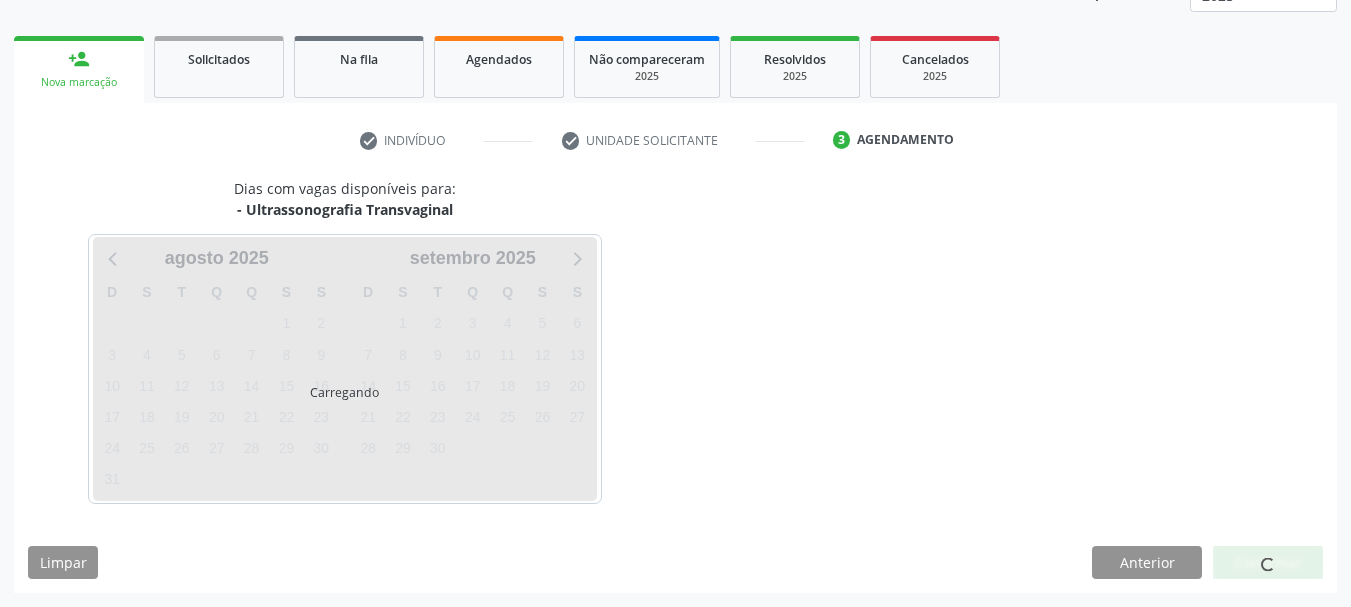 scroll, scrollTop: 263, scrollLeft: 0, axis: vertical 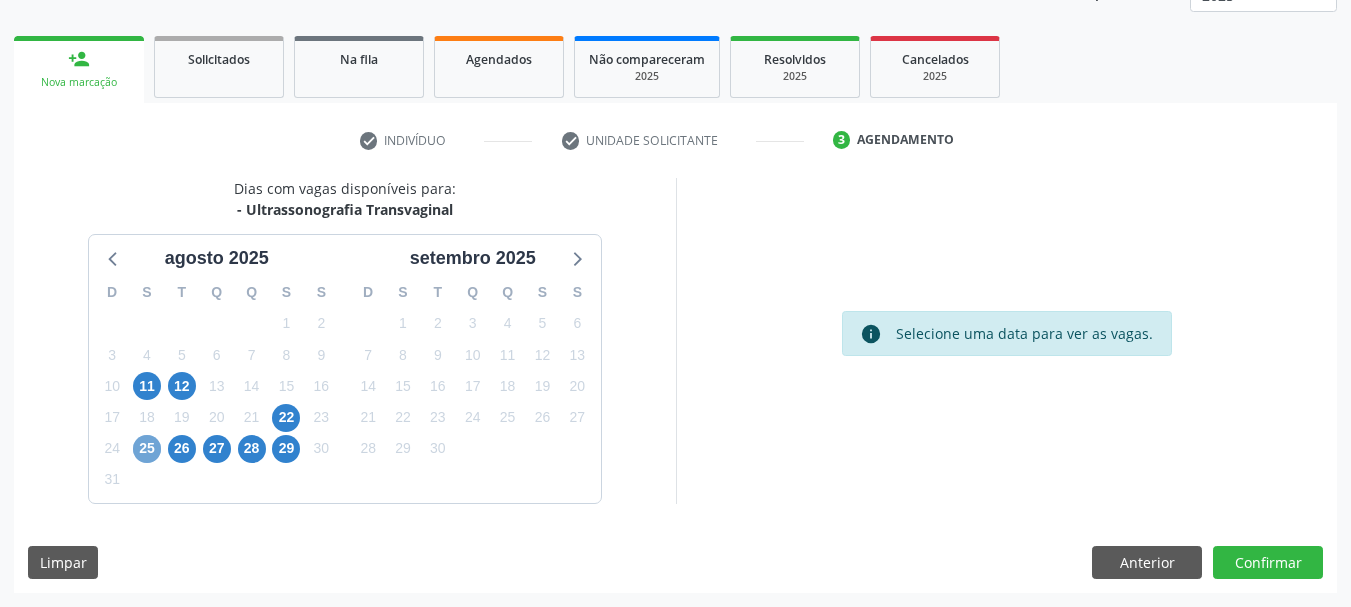 click on "25" at bounding box center (147, 449) 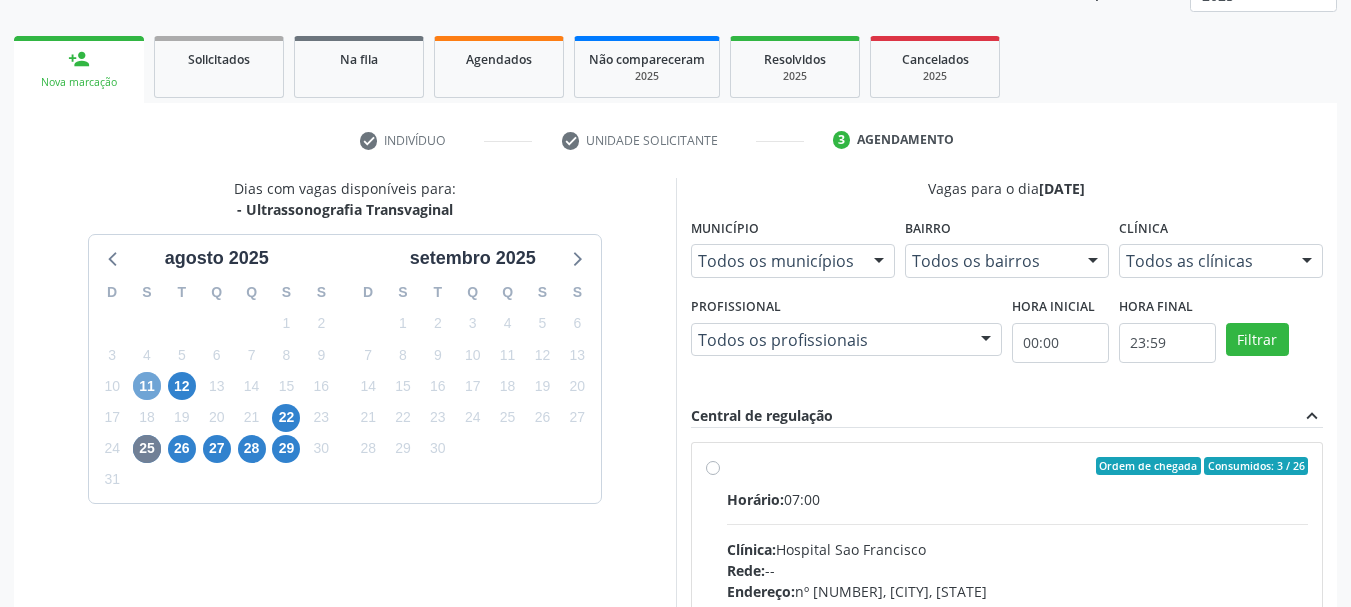 click on "11" at bounding box center (147, 386) 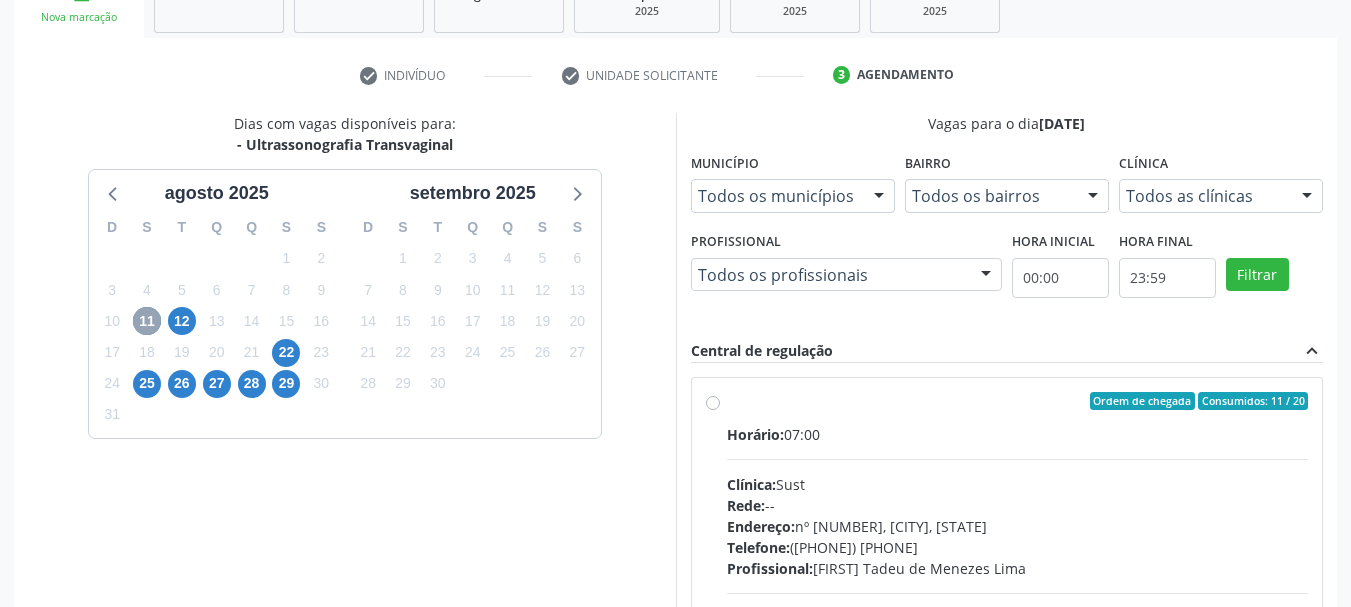 scroll, scrollTop: 363, scrollLeft: 0, axis: vertical 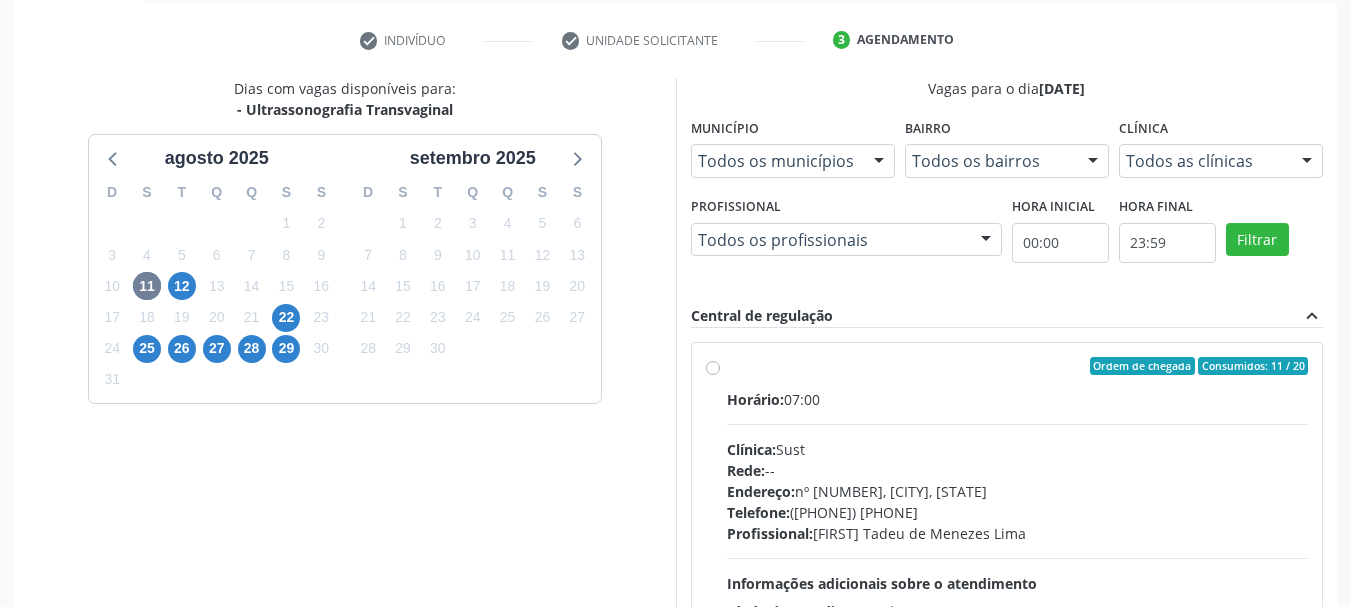 click on "Ordem de chegada
Consumidos: 11 / 20
Horário:   07:00
Clínica:  Sust
Rede:
--
Endereço:   nº [NUMBER], [CITY], [STATE]
Telefone:   ([PHONE]) [PHONE]
Profissional:
[FIRST] Tadeu de Menezes Lima
Informações adicionais sobre o atendimento
Idade de atendimento:
de 0 a 120 anos
Gênero(s) atendido(s):
Masculino e Feminino
Informações adicionais:
--" at bounding box center (1018, 510) 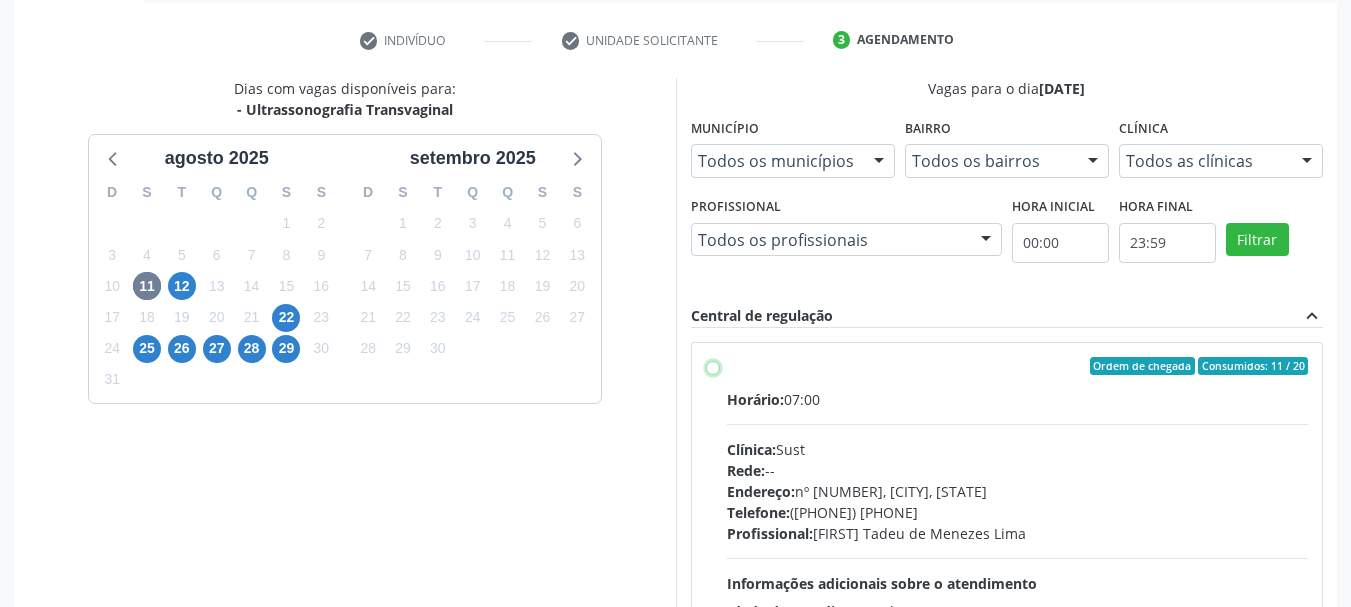 click on "Ordem de chegada
Consumidos: 11 / 20
Horário:   07:00
Clínica:  Sust
Rede:
--
Endereço:   nº [NUMBER], [CITY], [STATE]
Telefone:   ([PHONE]) [PHONE]
Profissional:
[FIRST] Tadeu de Menezes Lima
Informações adicionais sobre o atendimento
Idade de atendimento:
de 0 a 120 anos
Gênero(s) atendido(s):
Masculino e Feminino
Informações adicionais:
--" at bounding box center (713, 366) 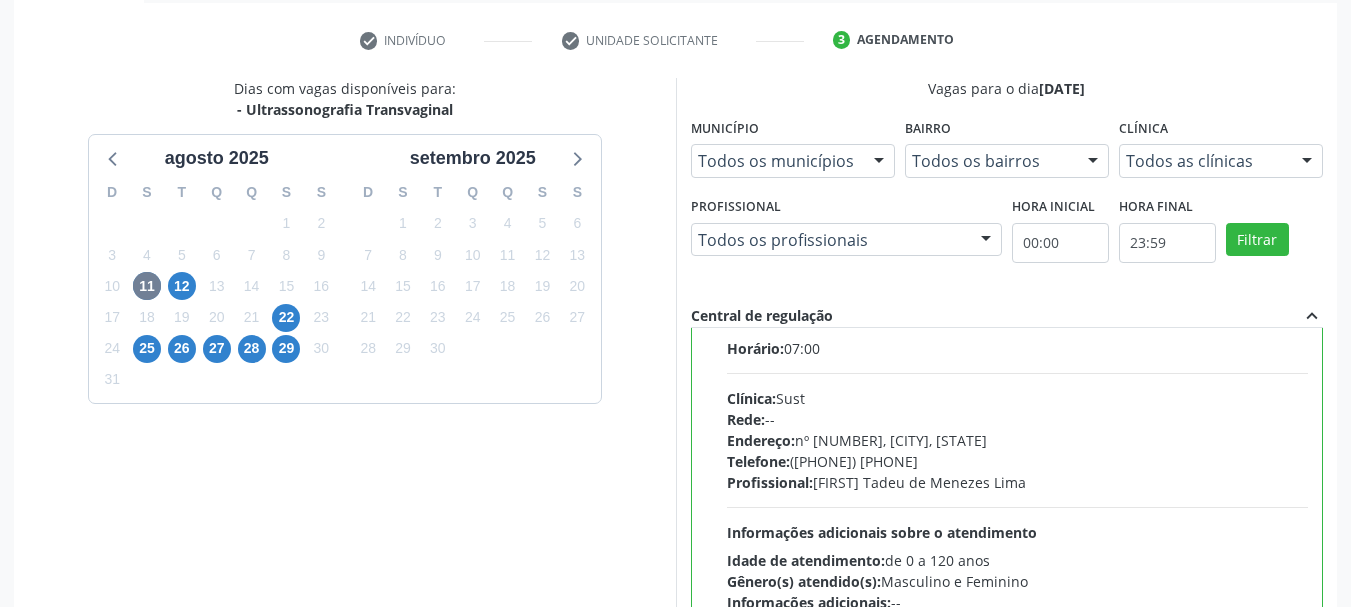 scroll, scrollTop: 99, scrollLeft: 0, axis: vertical 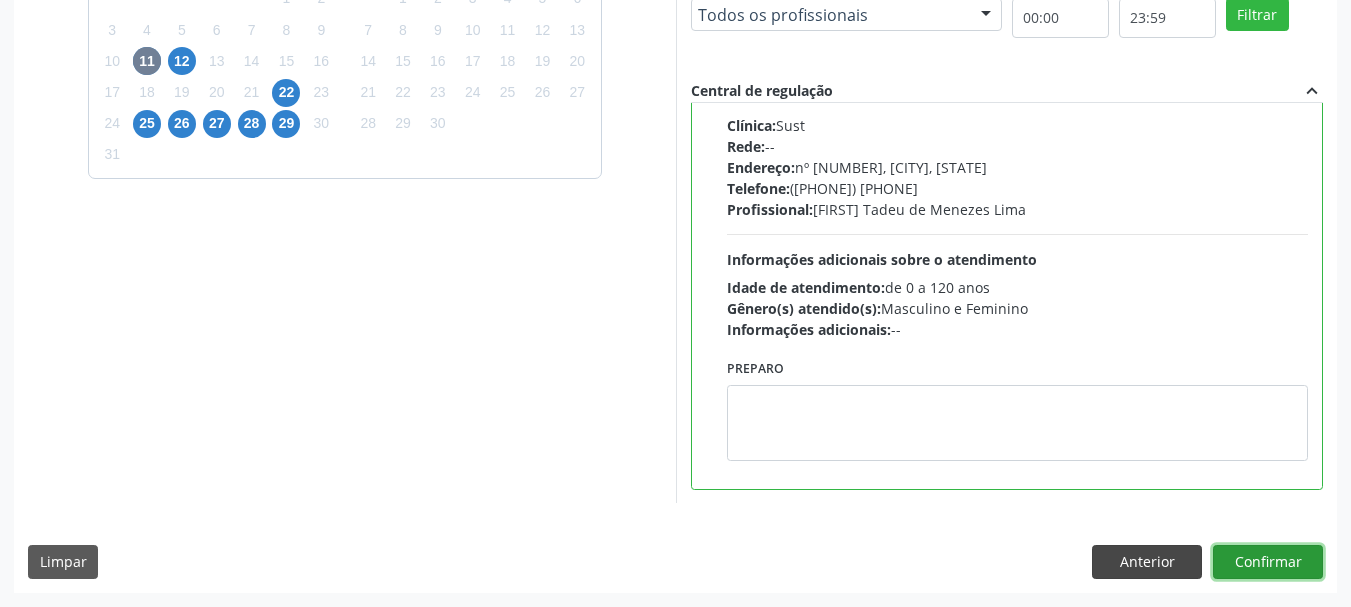drag, startPoint x: 1277, startPoint y: 557, endPoint x: 1105, endPoint y: 546, distance: 172.35138 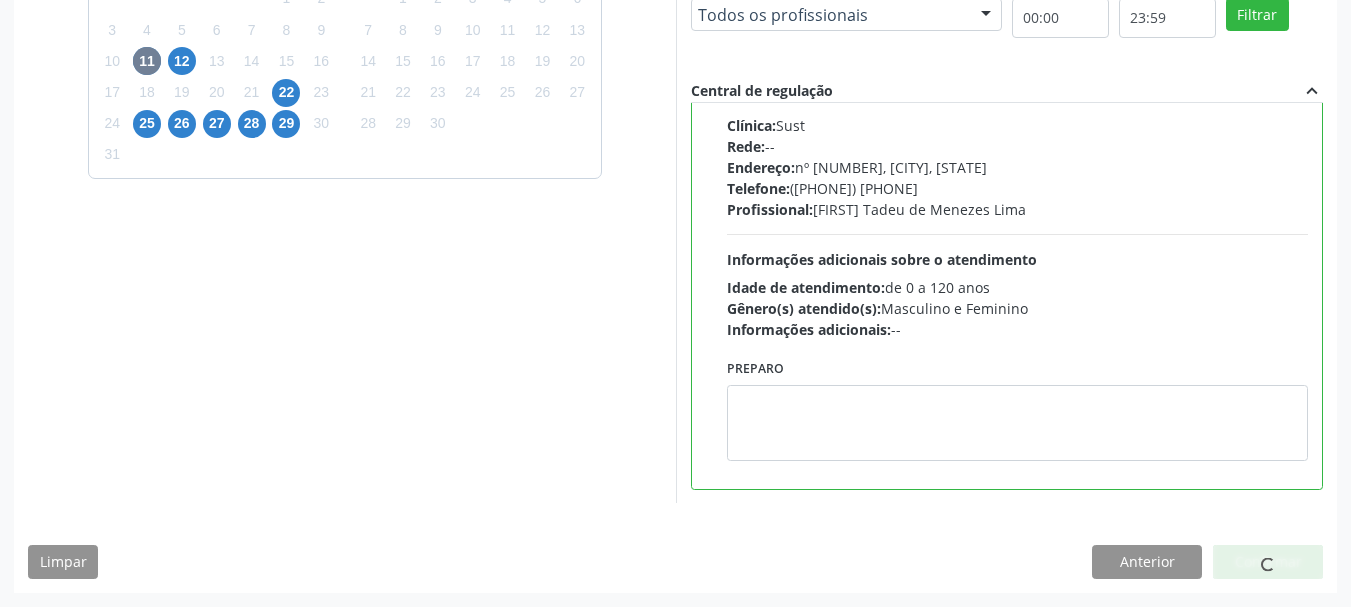 scroll, scrollTop: 60, scrollLeft: 0, axis: vertical 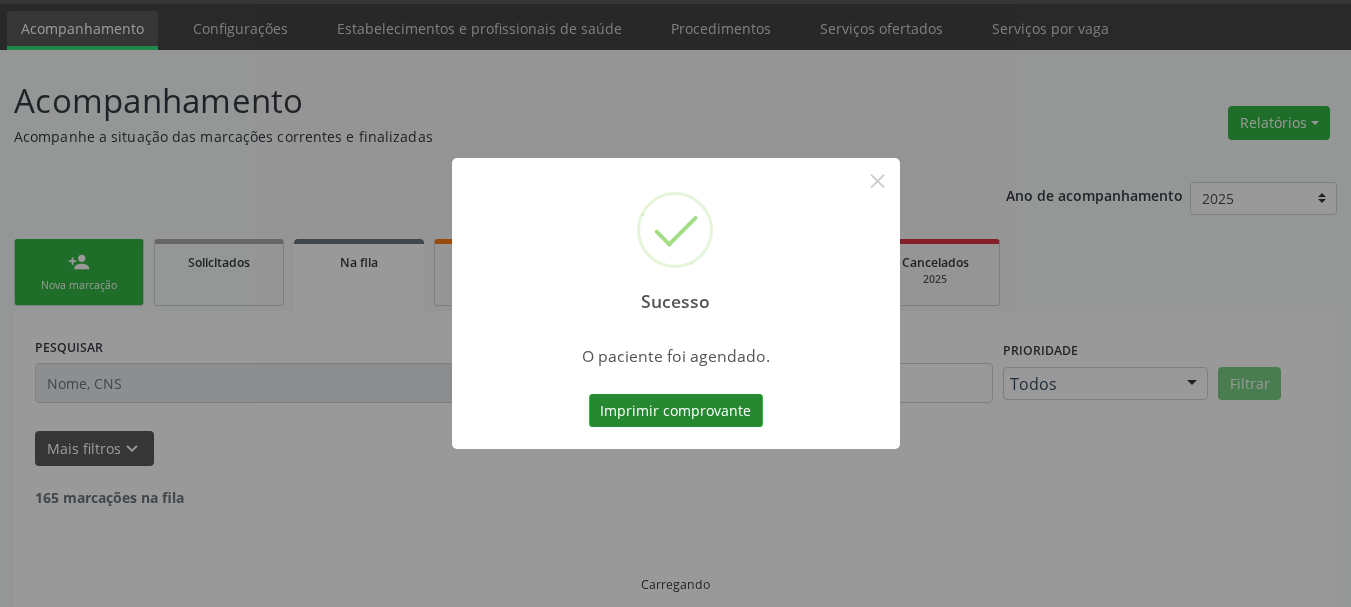 click on "Imprimir comprovante" at bounding box center (676, 411) 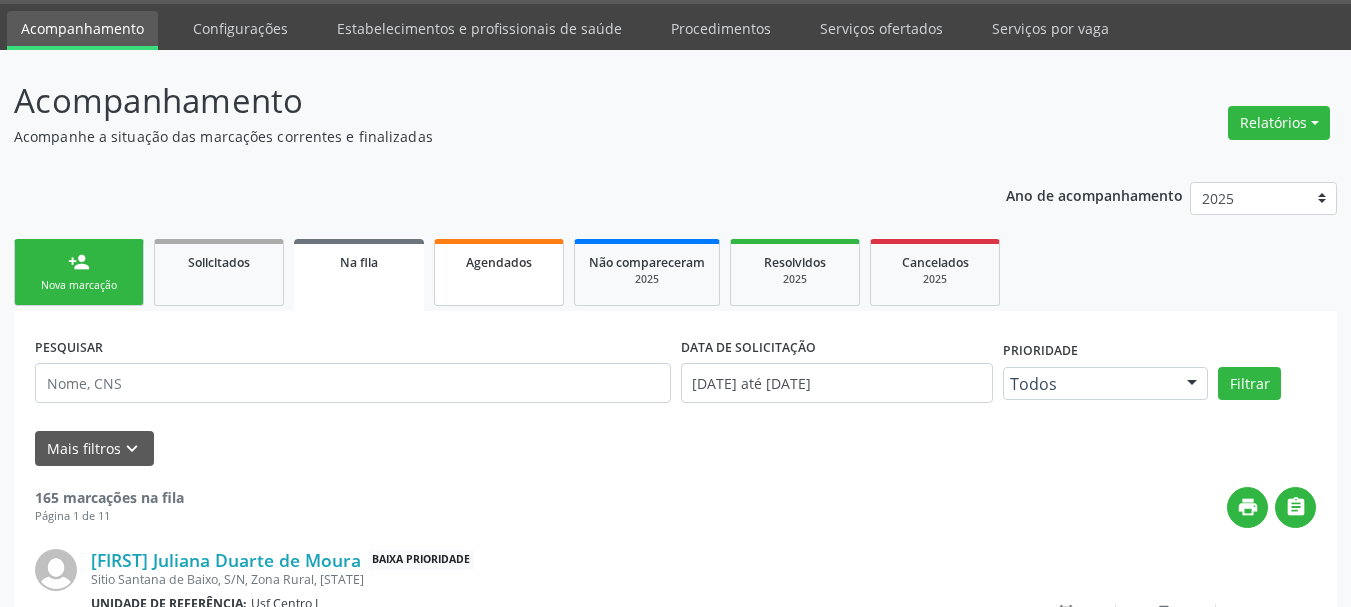 click on "Agendados" at bounding box center (499, 272) 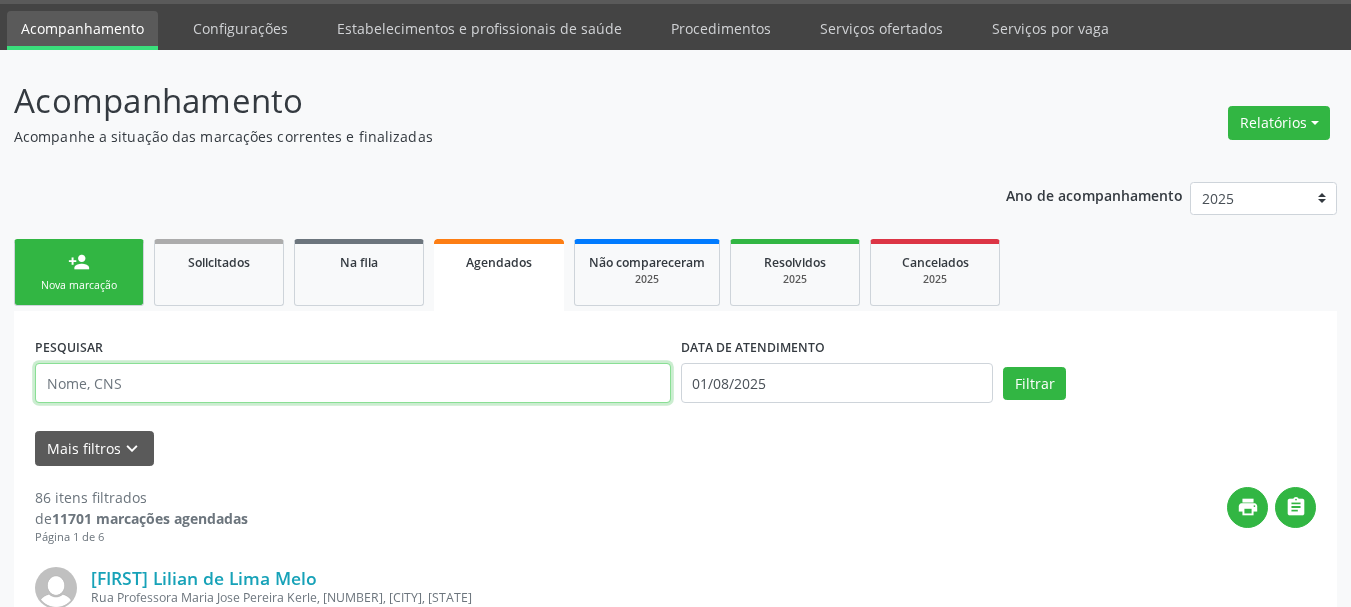 click at bounding box center [353, 383] 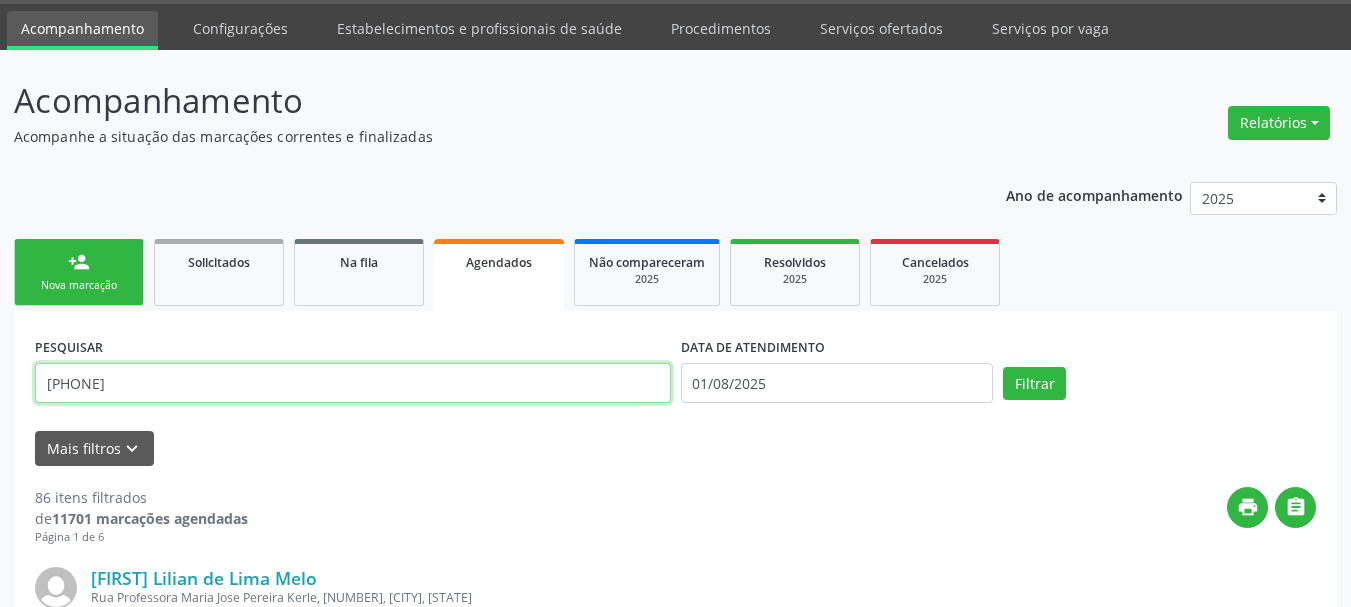 type on "[PHONE]" 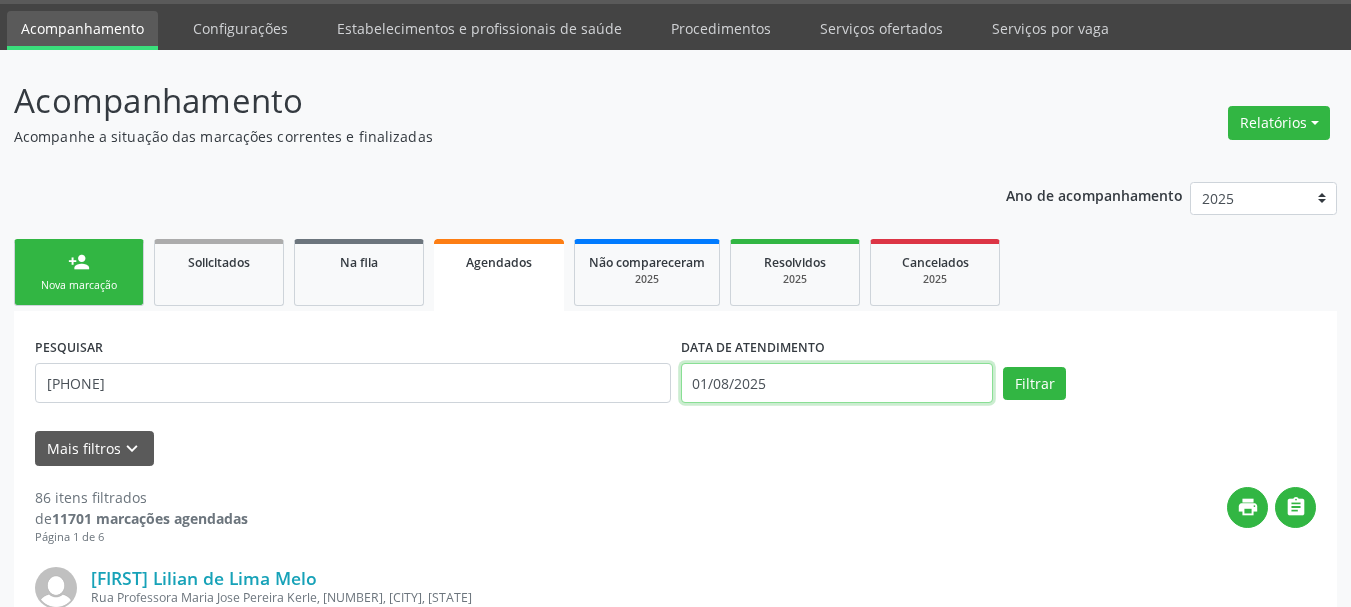 click on "01/08/2025" at bounding box center (837, 383) 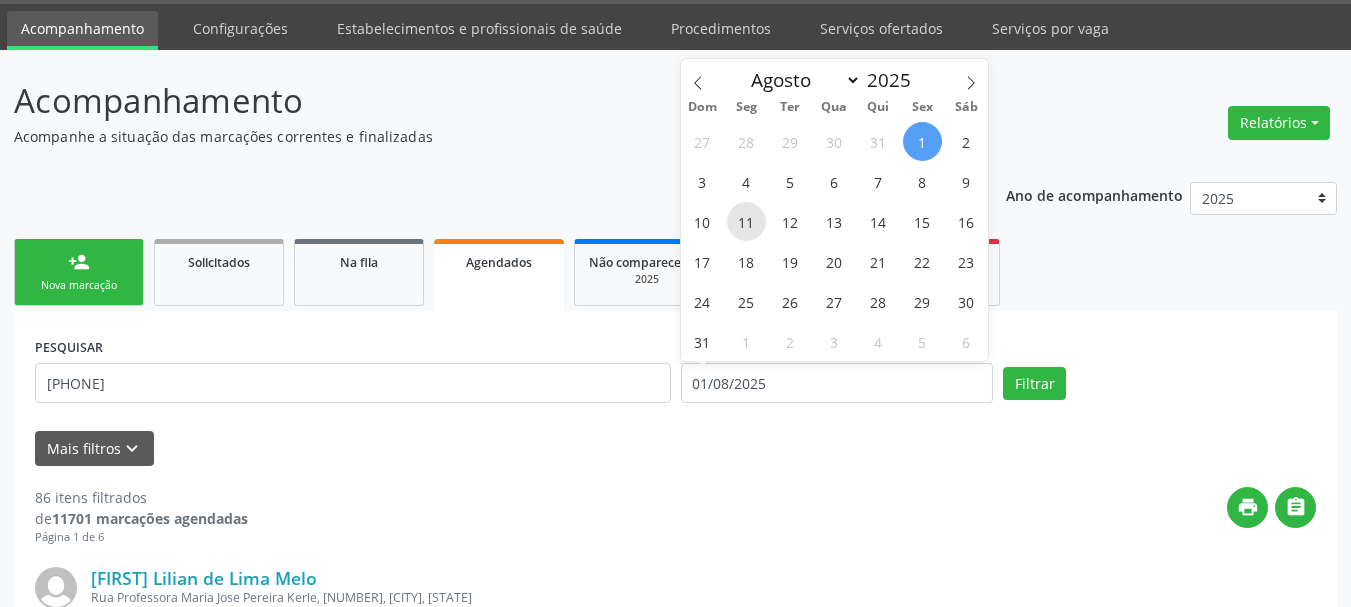 click on "11" at bounding box center [746, 221] 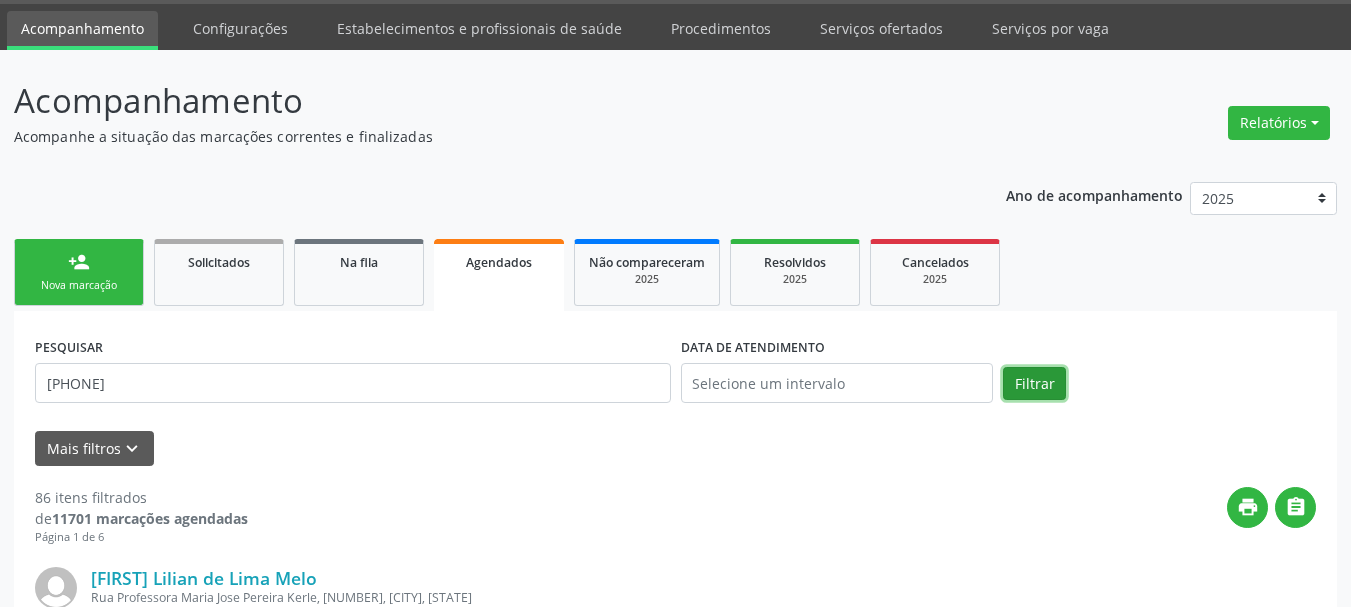click on "Filtrar" at bounding box center (1034, 384) 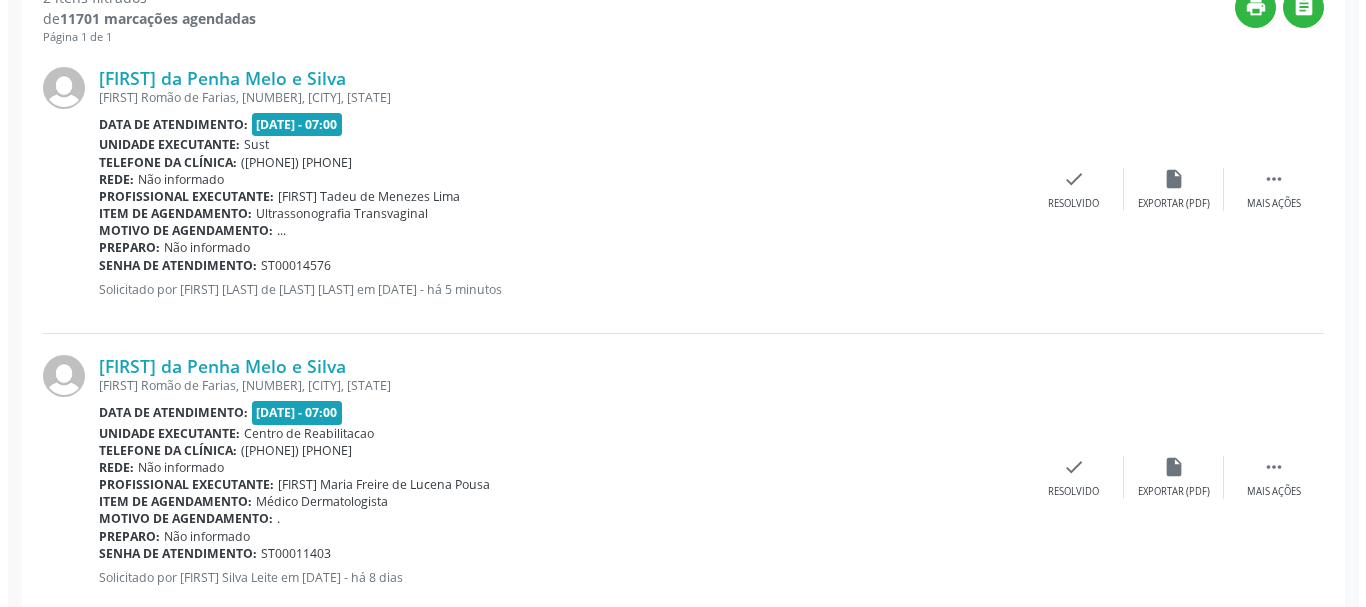 scroll, scrollTop: 609, scrollLeft: 0, axis: vertical 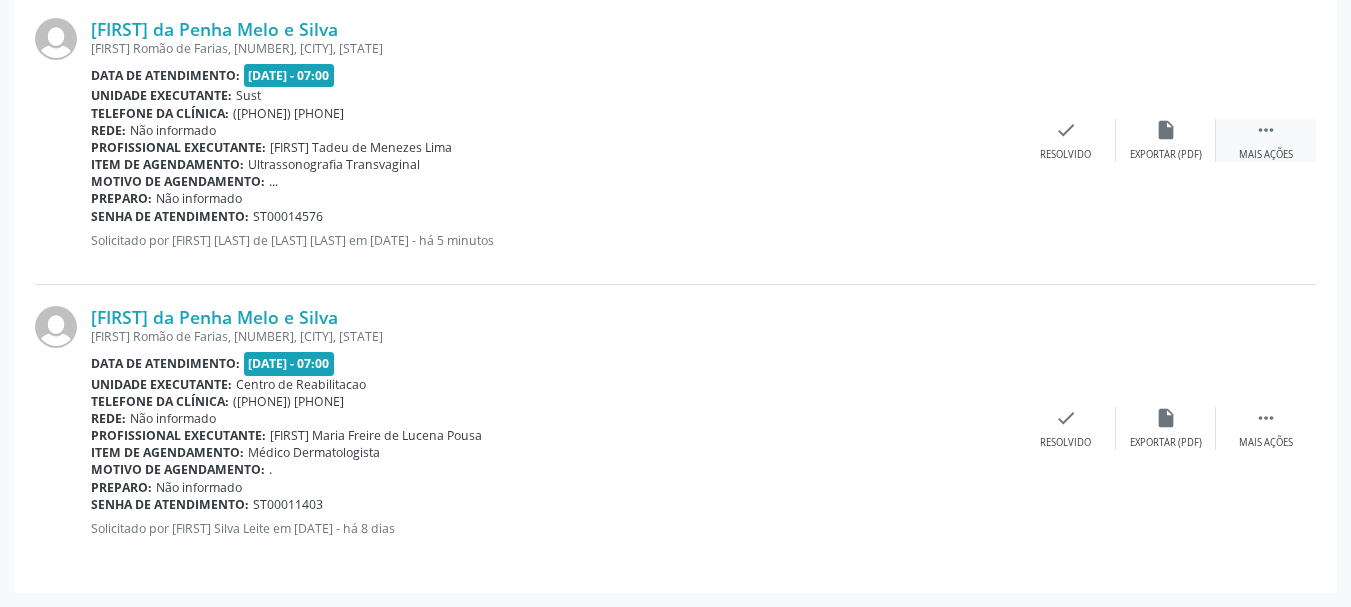 click on "
Mais ações" at bounding box center (1266, 140) 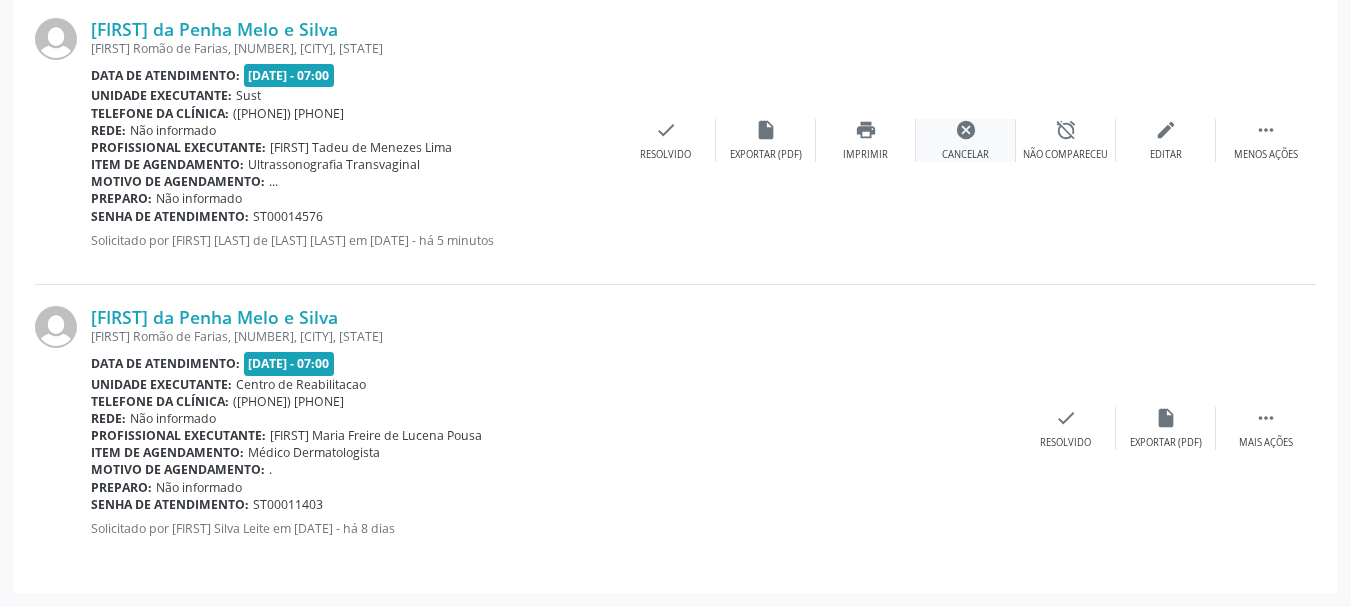 click on "Cancelar" at bounding box center (965, 155) 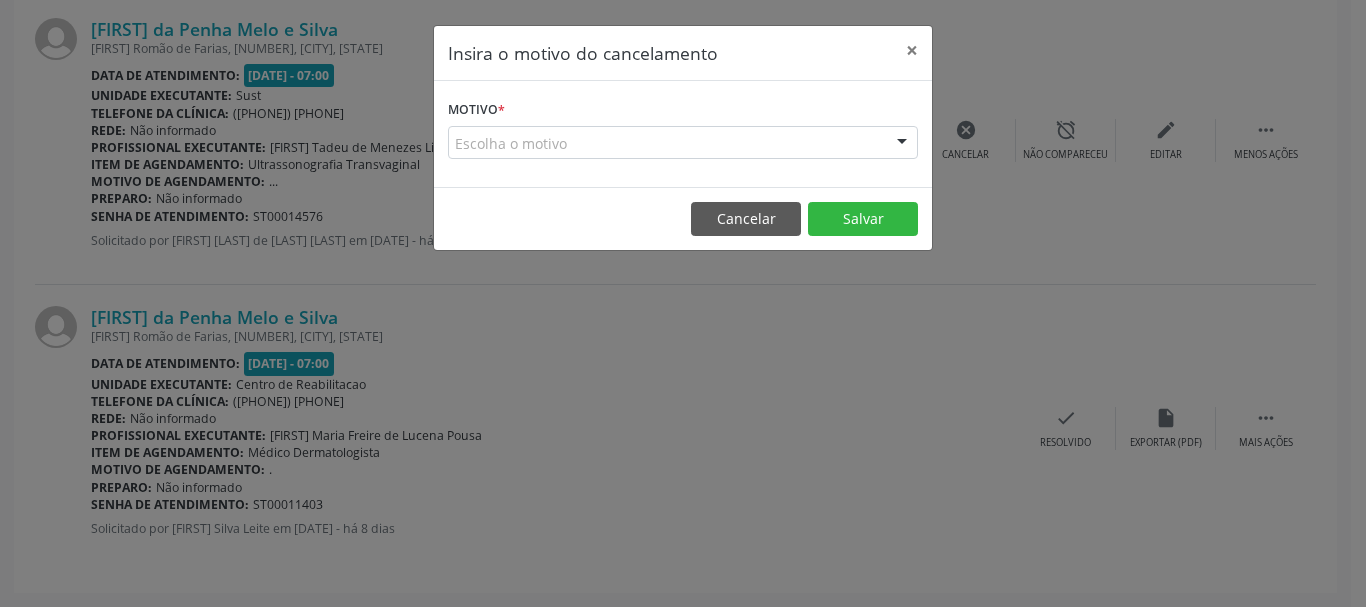 click on "Escolha o motivo" at bounding box center (683, 143) 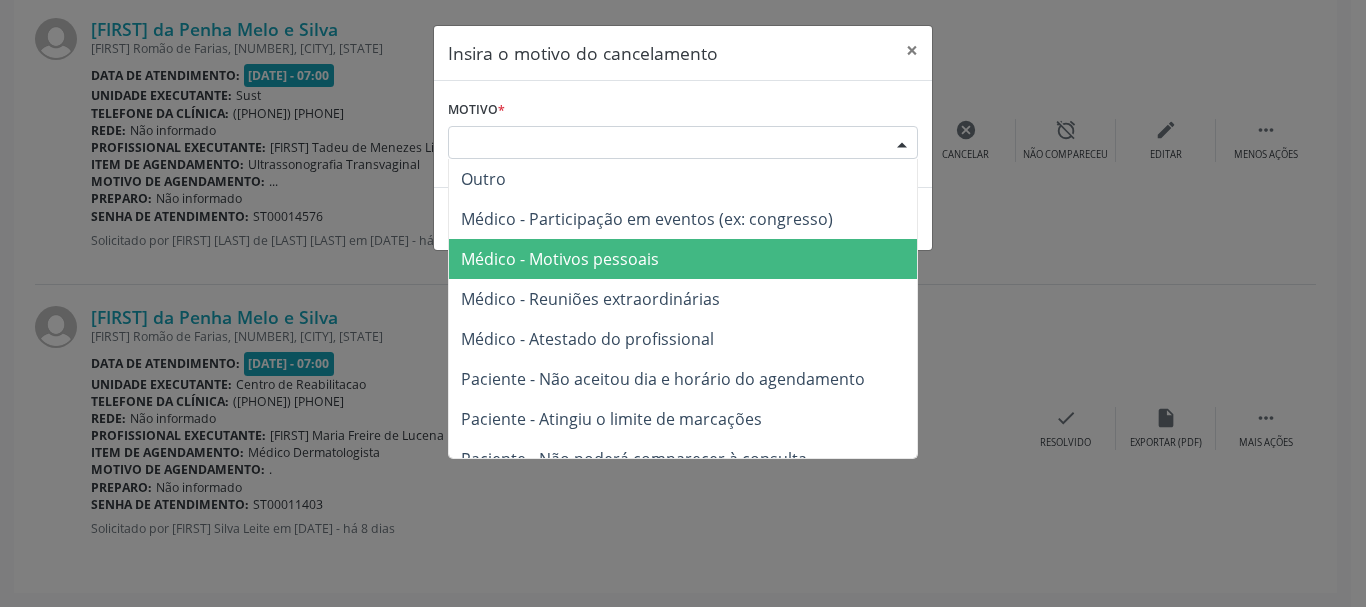 click on "Médico - Motivos pessoais" at bounding box center [560, 259] 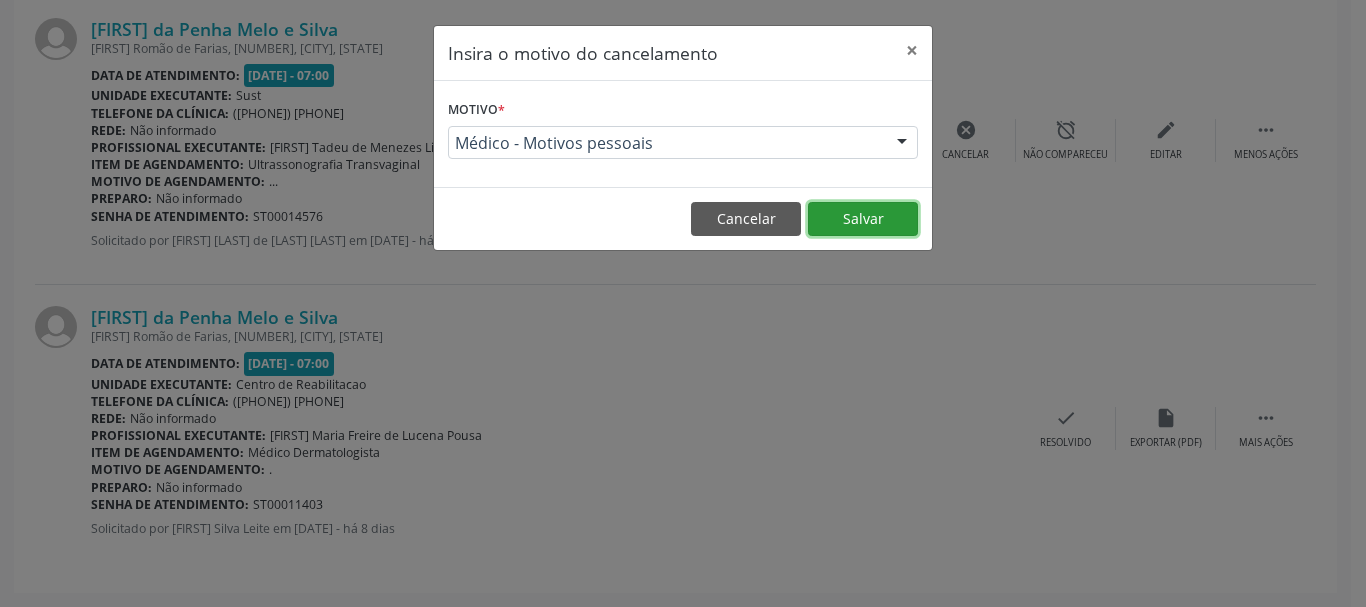 click on "Salvar" at bounding box center [863, 219] 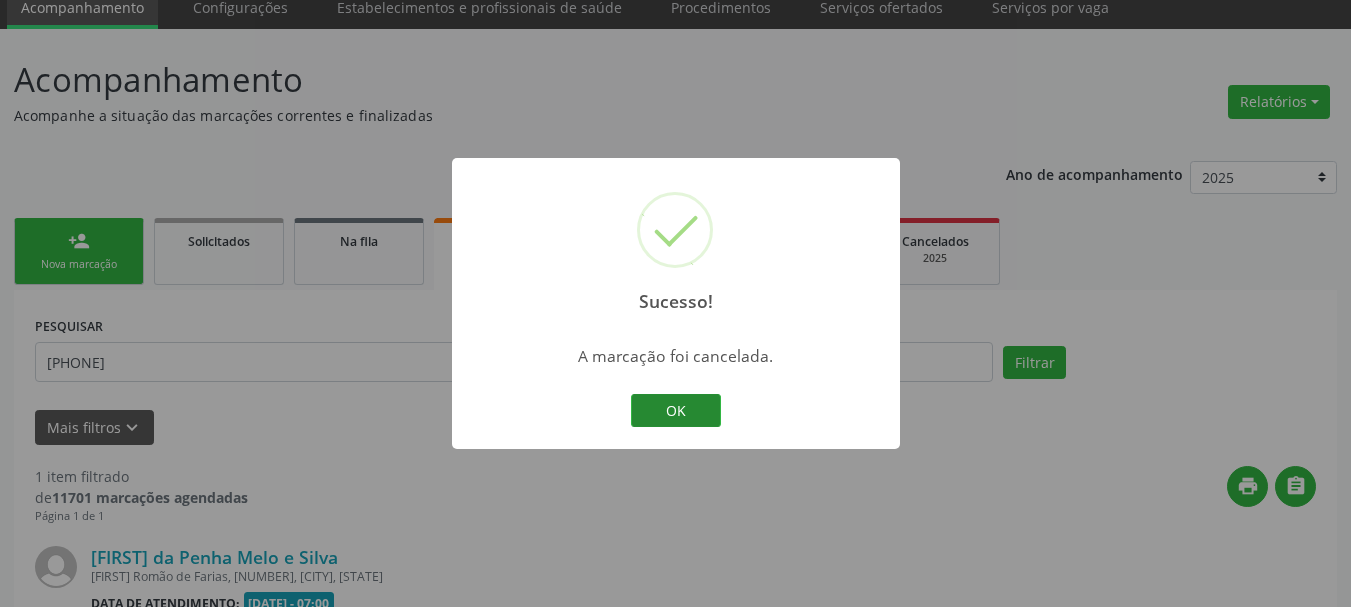 scroll, scrollTop: 321, scrollLeft: 0, axis: vertical 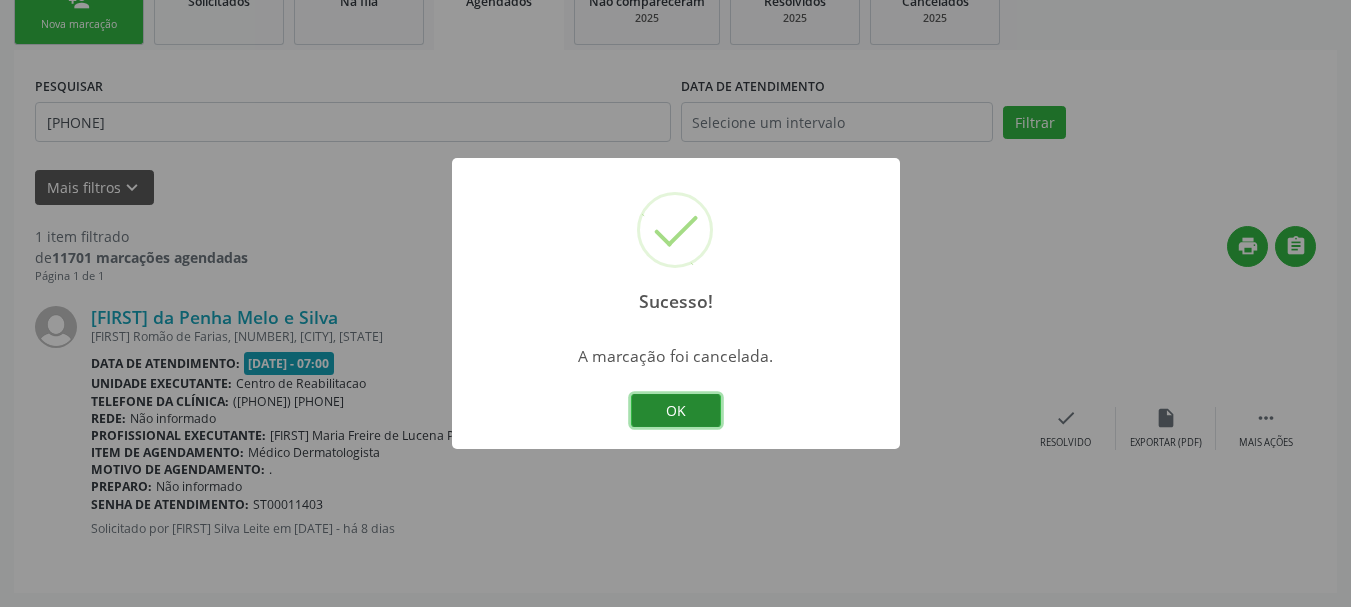 click on "OK" at bounding box center [676, 411] 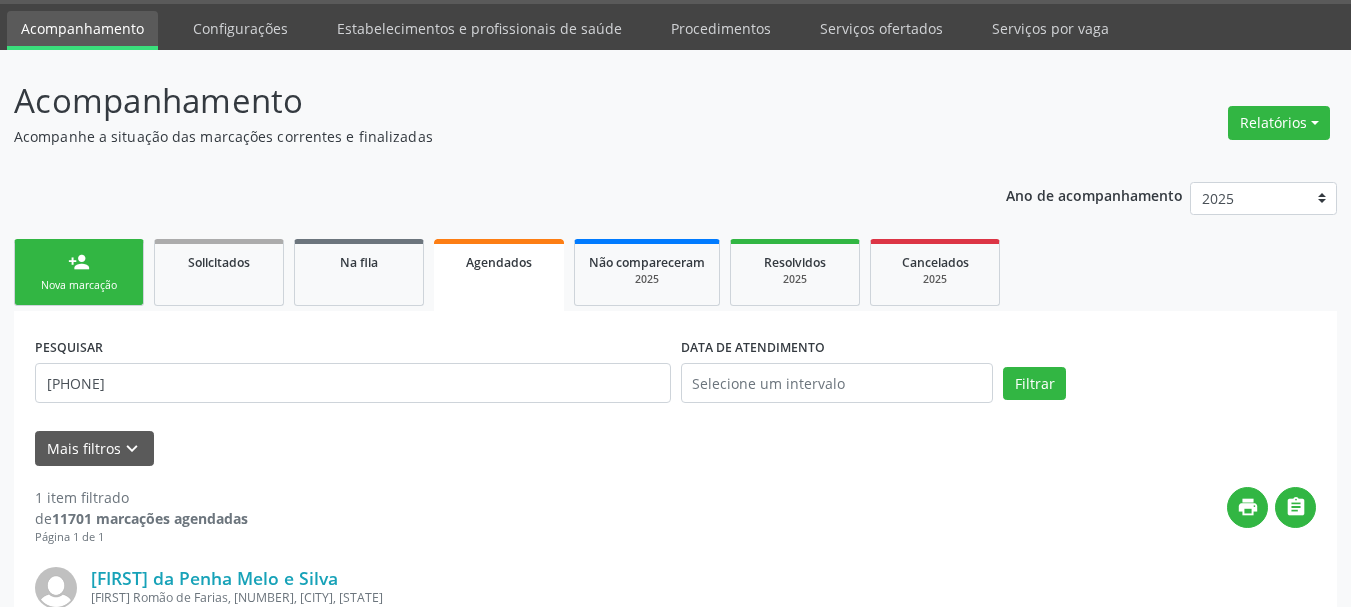 scroll, scrollTop: 0, scrollLeft: 0, axis: both 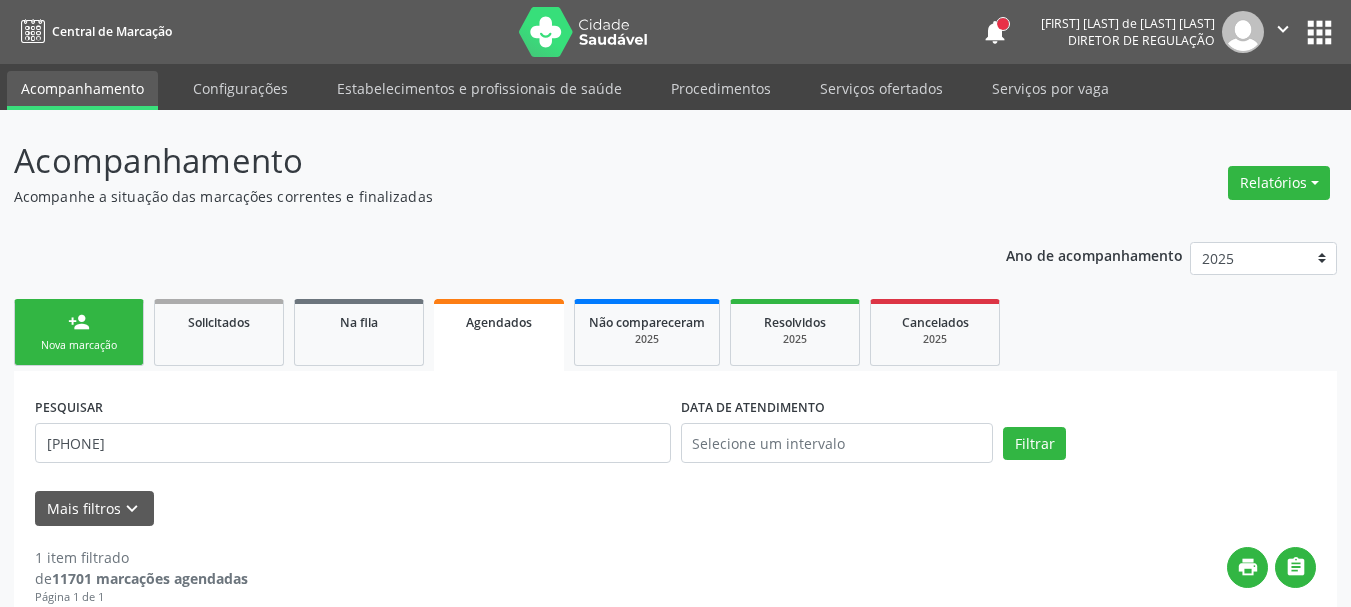 click on "apps" at bounding box center [1319, 32] 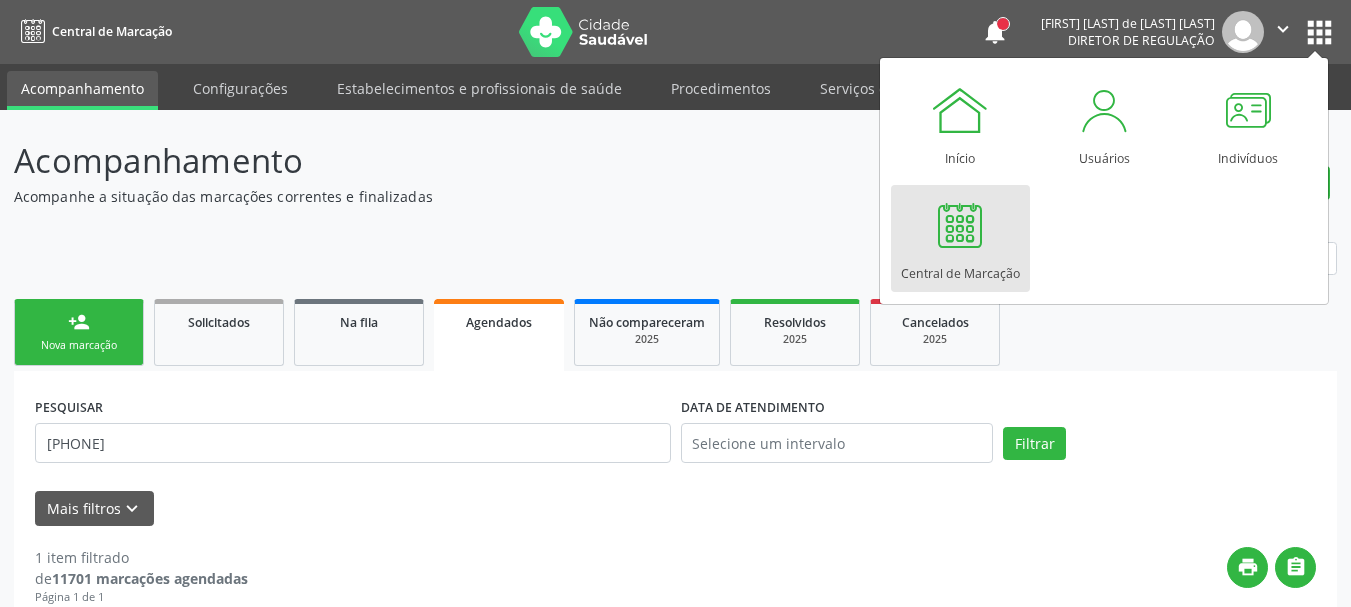 click at bounding box center [960, 225] 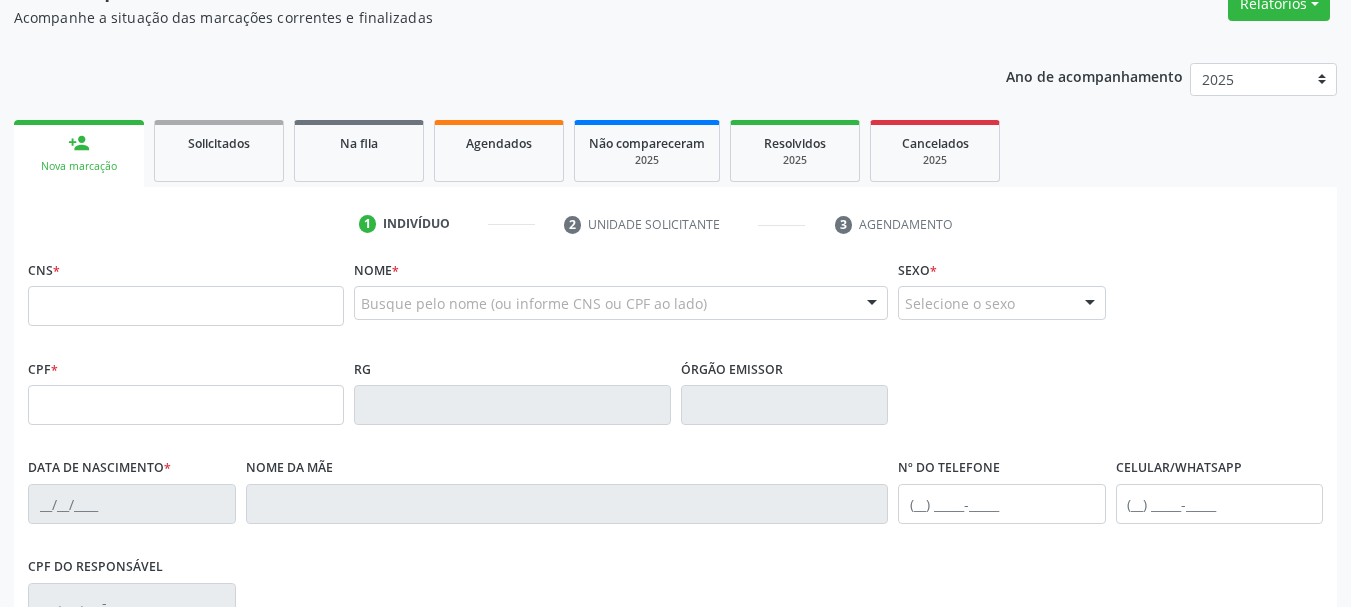 scroll, scrollTop: 200, scrollLeft: 0, axis: vertical 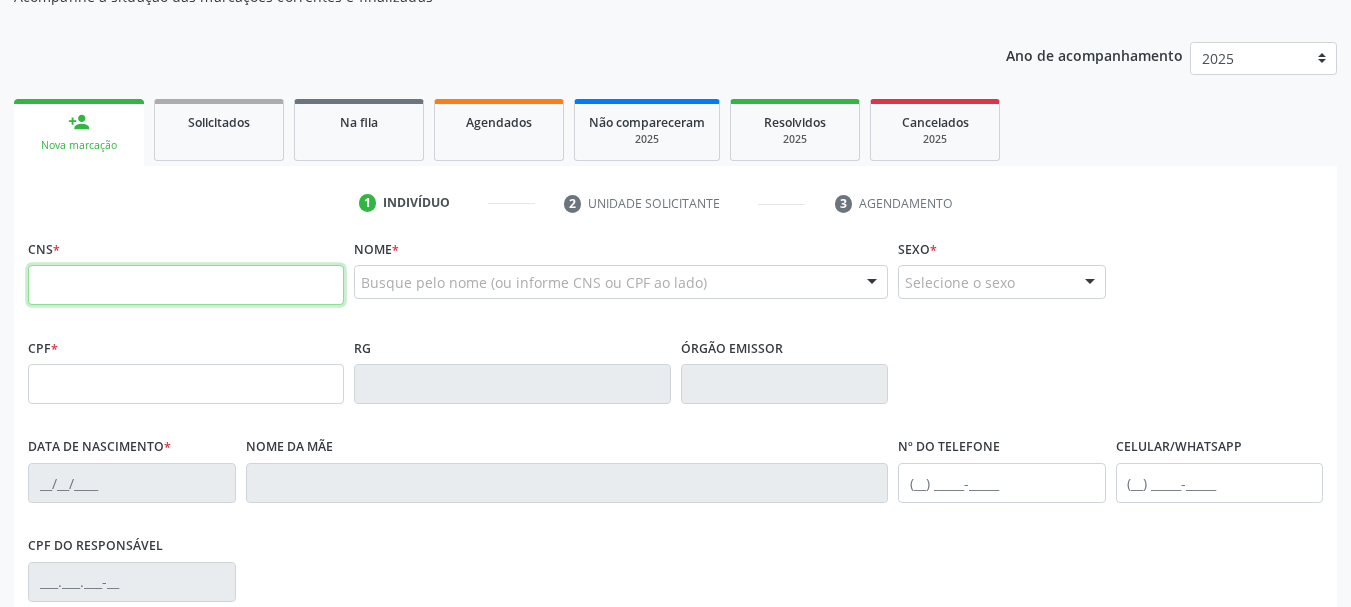click at bounding box center (186, 285) 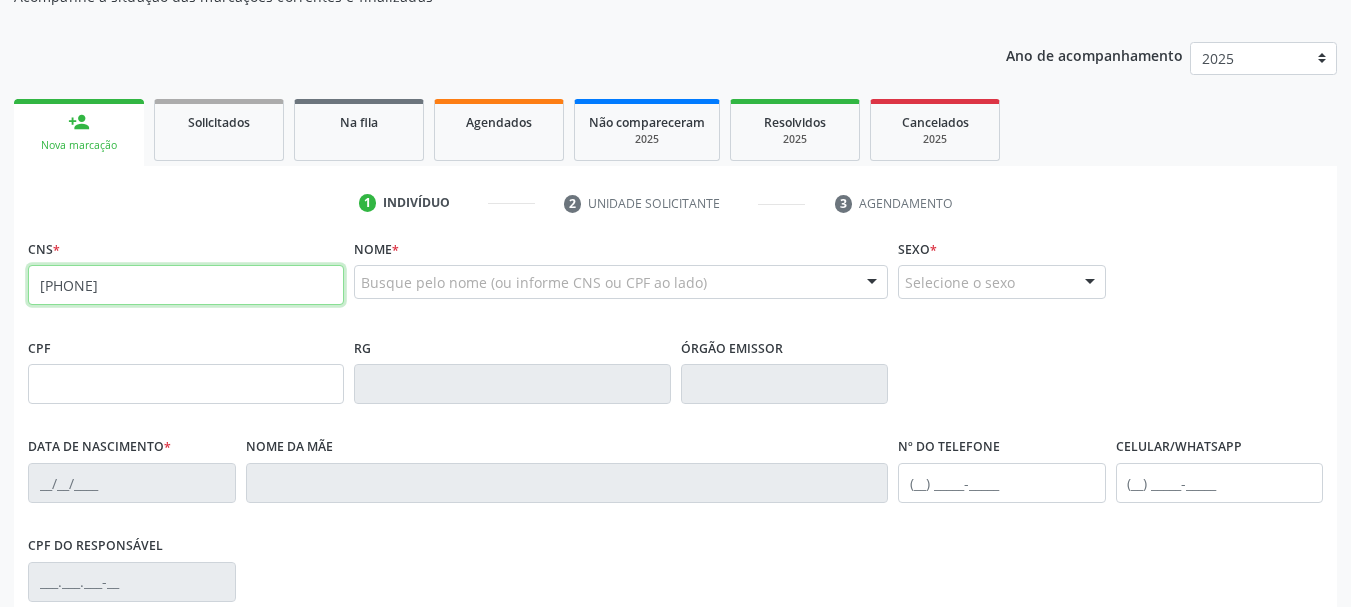 type on "[PHONE]" 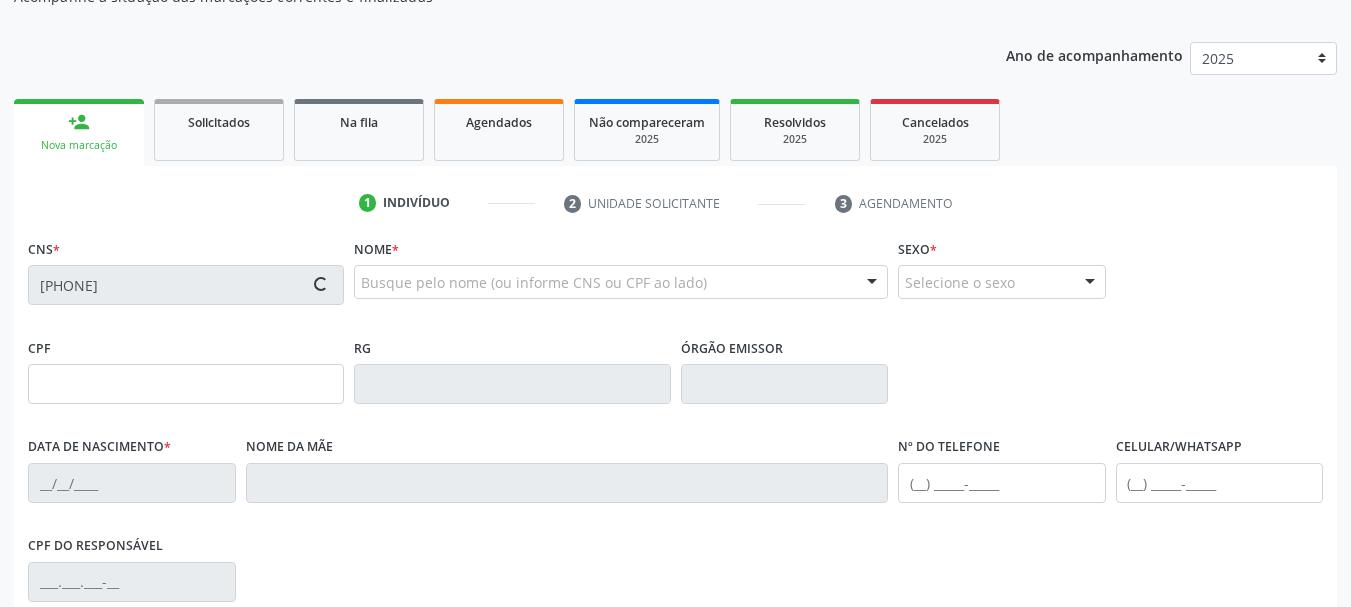 type on "[SSN]" 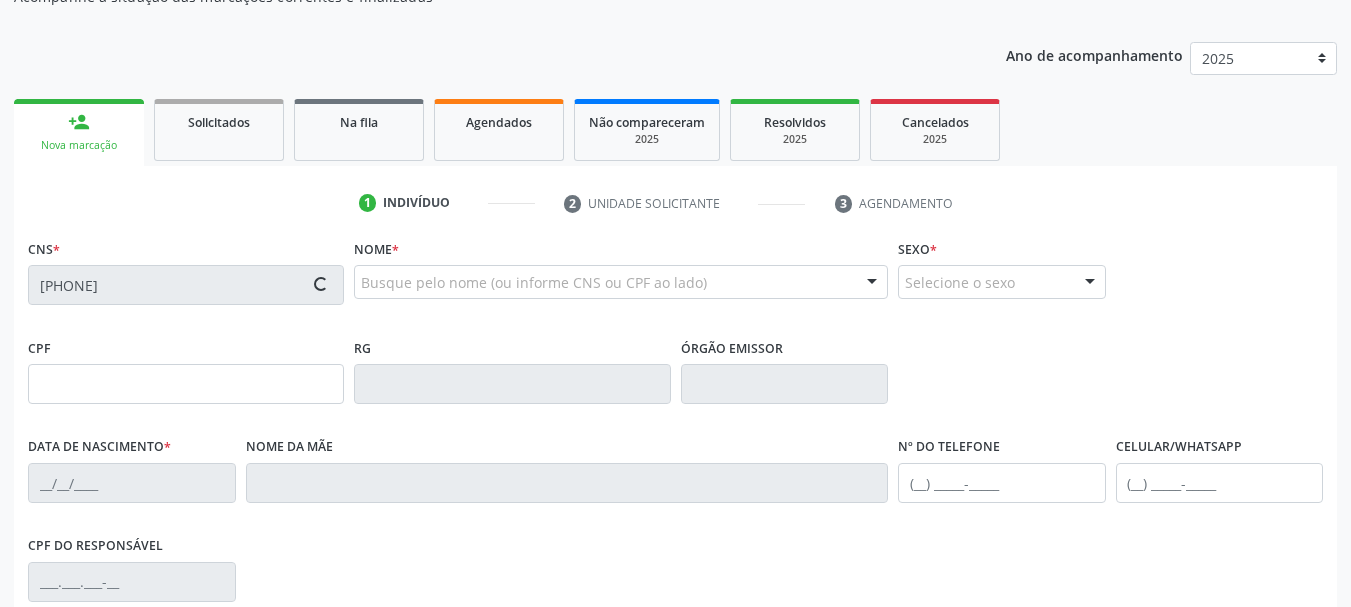 type on "[DATE]" 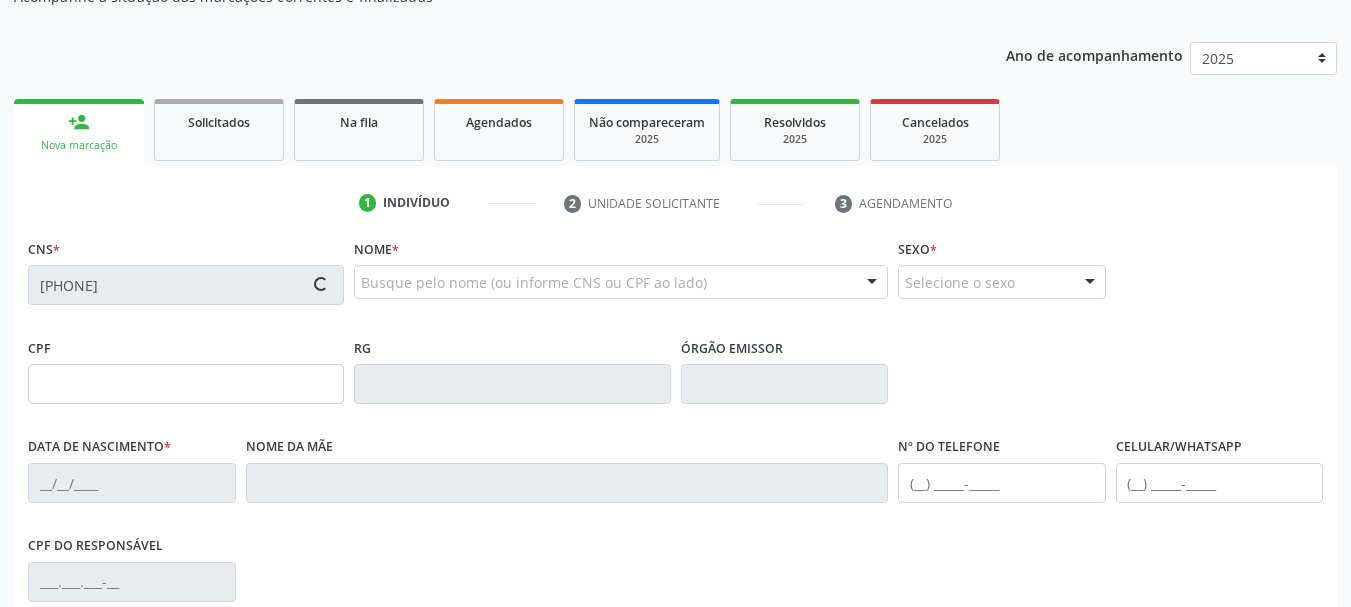 type on "307" 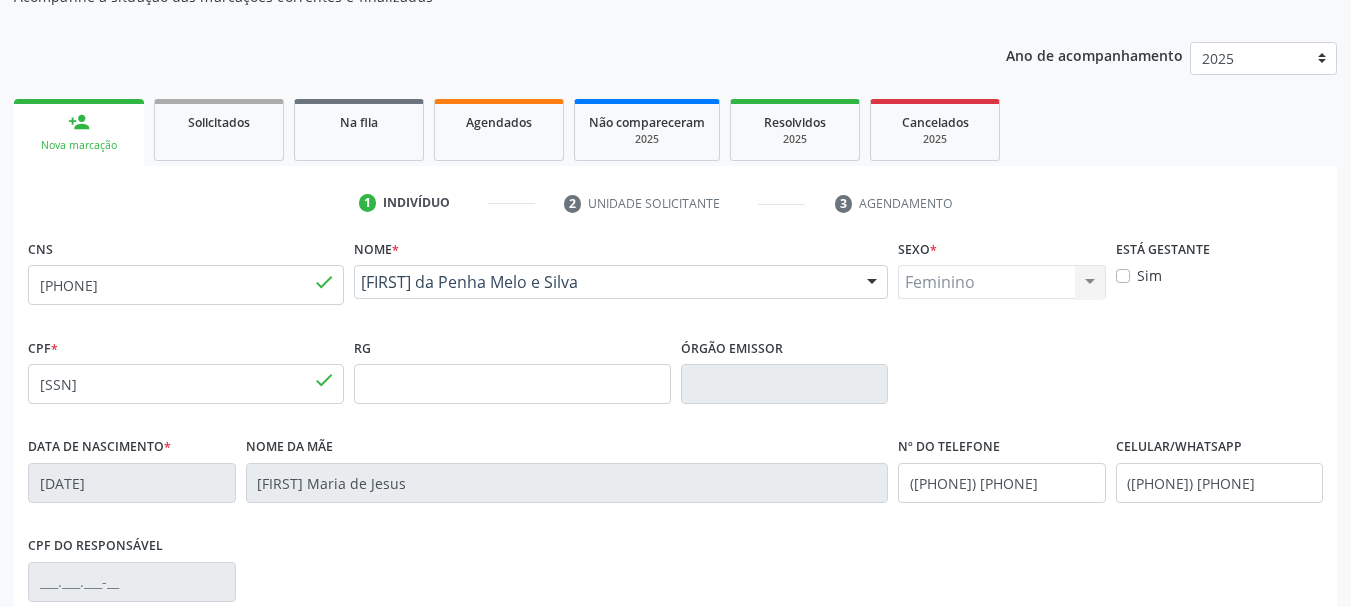 scroll, scrollTop: 300, scrollLeft: 0, axis: vertical 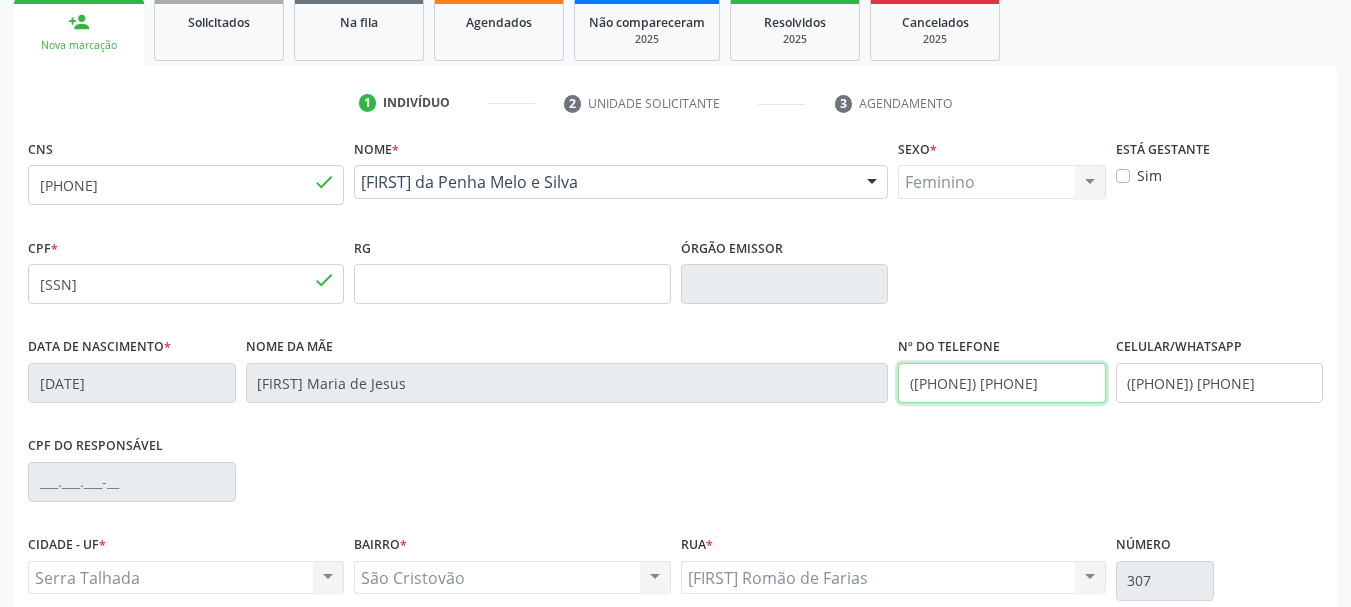 click on "Data de nascimento
*
[DATE]
Nome da mãe
[FIRST] Maria de Jesus
Nº do Telefone
([PHONE]) [PHONE]
Celular/WhatsApp
([PHONE]) [PHONE]" at bounding box center [675, 381] 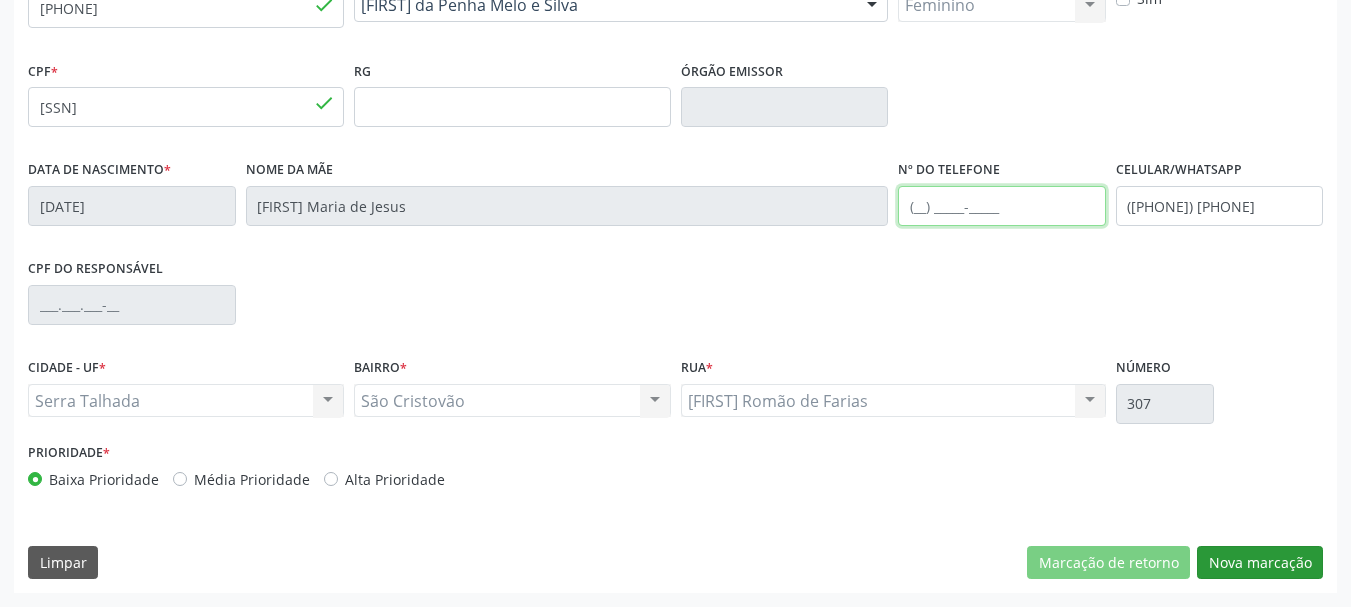 type 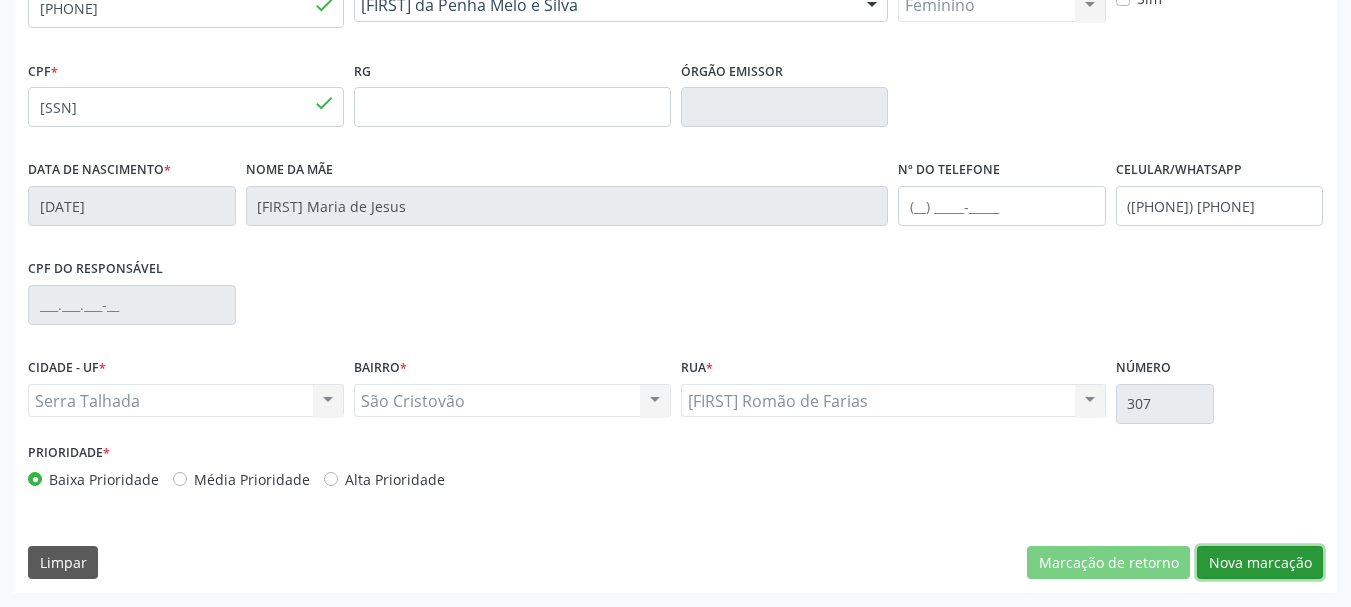 click on "Nova marcação" at bounding box center (1260, 563) 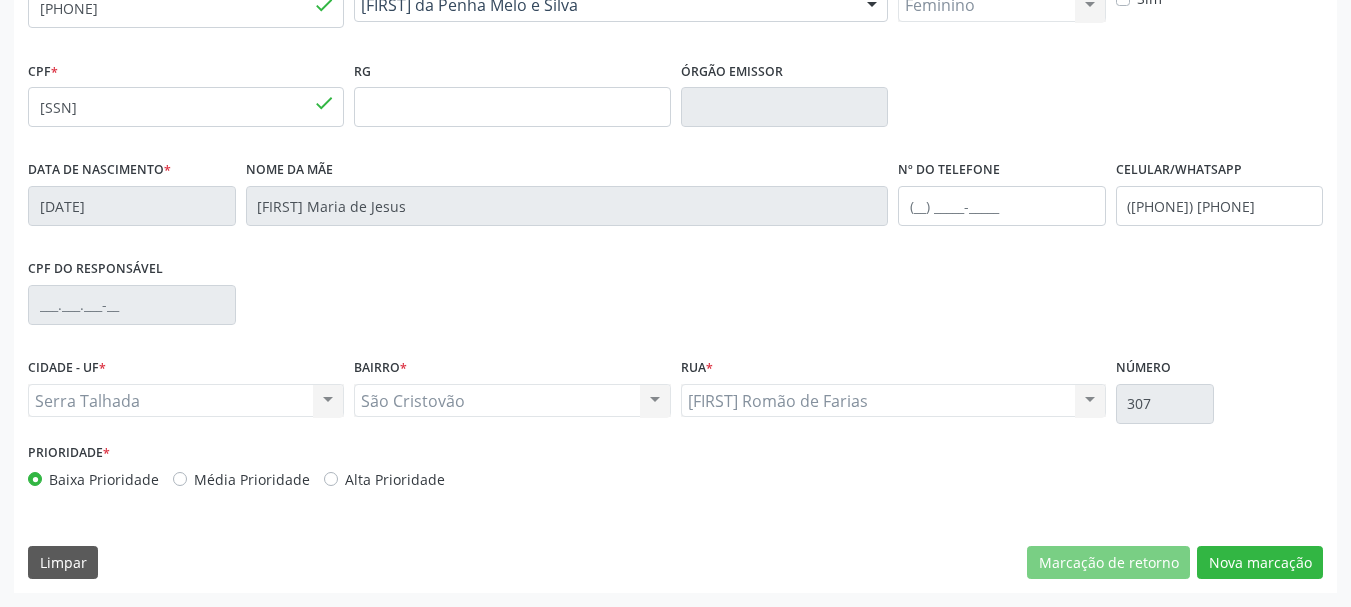 scroll, scrollTop: 299, scrollLeft: 0, axis: vertical 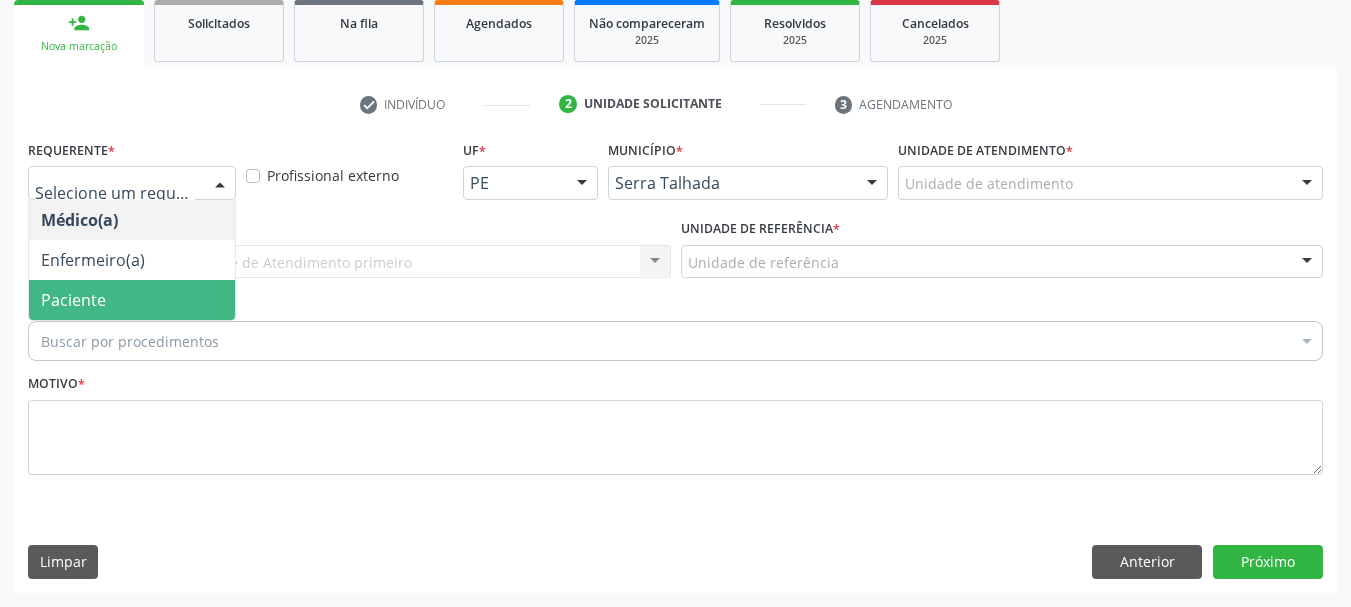 click on "Paciente" at bounding box center (73, 300) 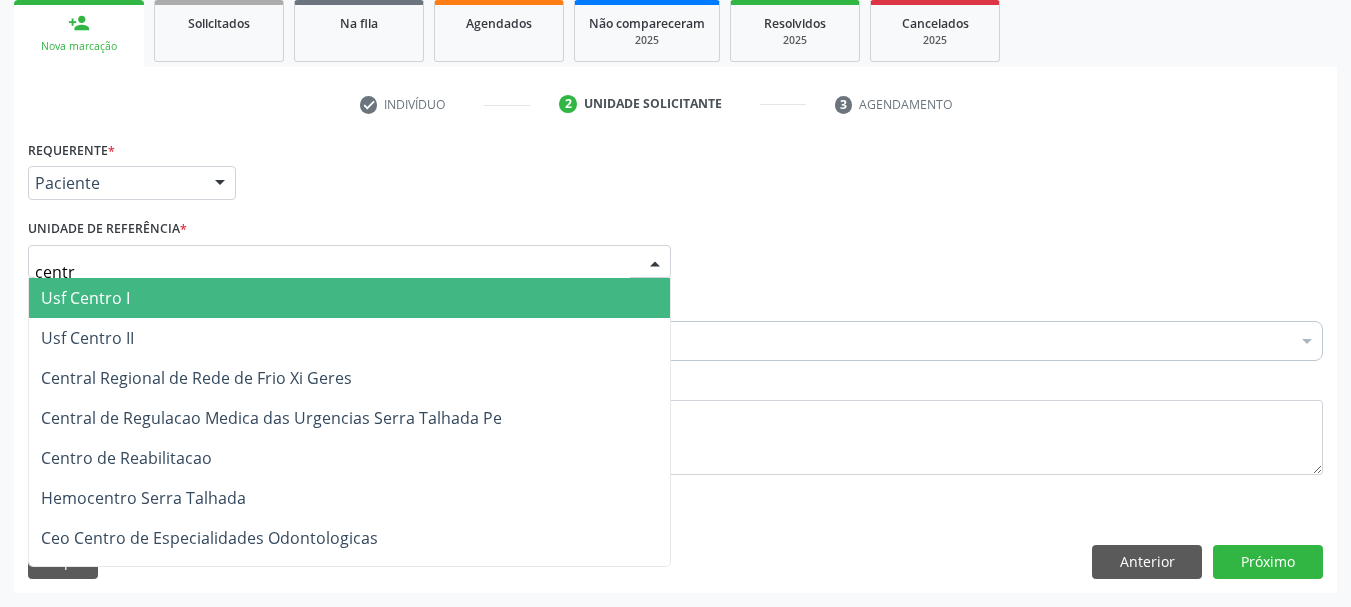 type on "centro" 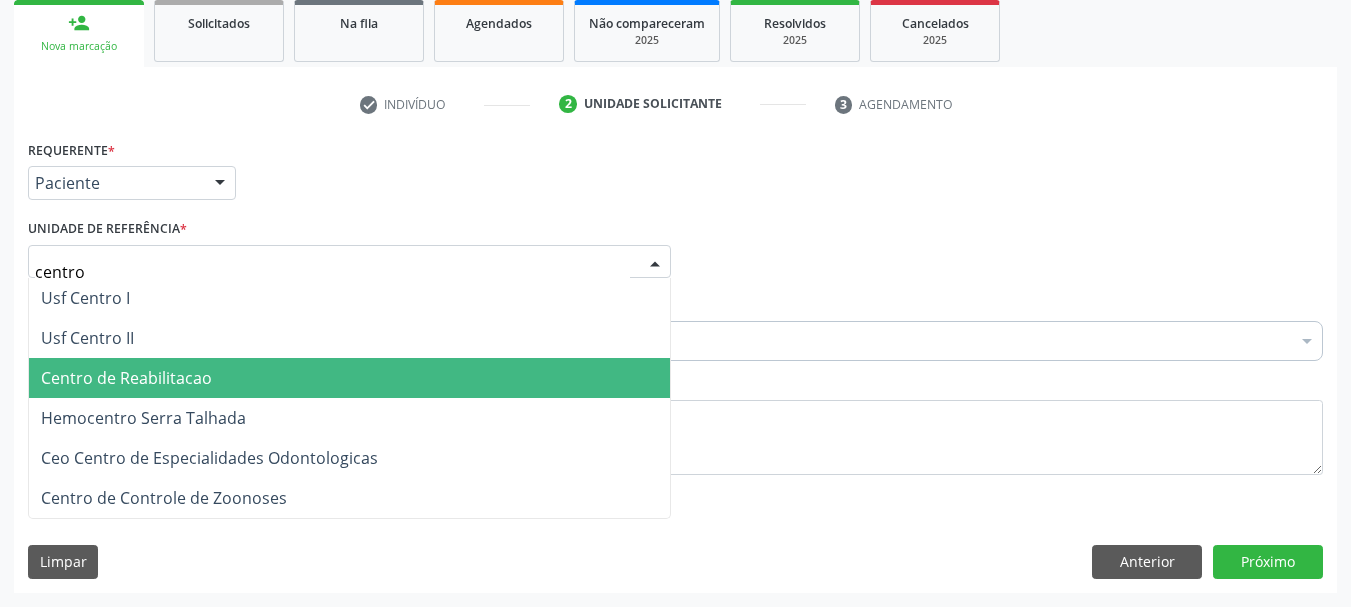 click on "Centro de Reabilitacao" at bounding box center [126, 378] 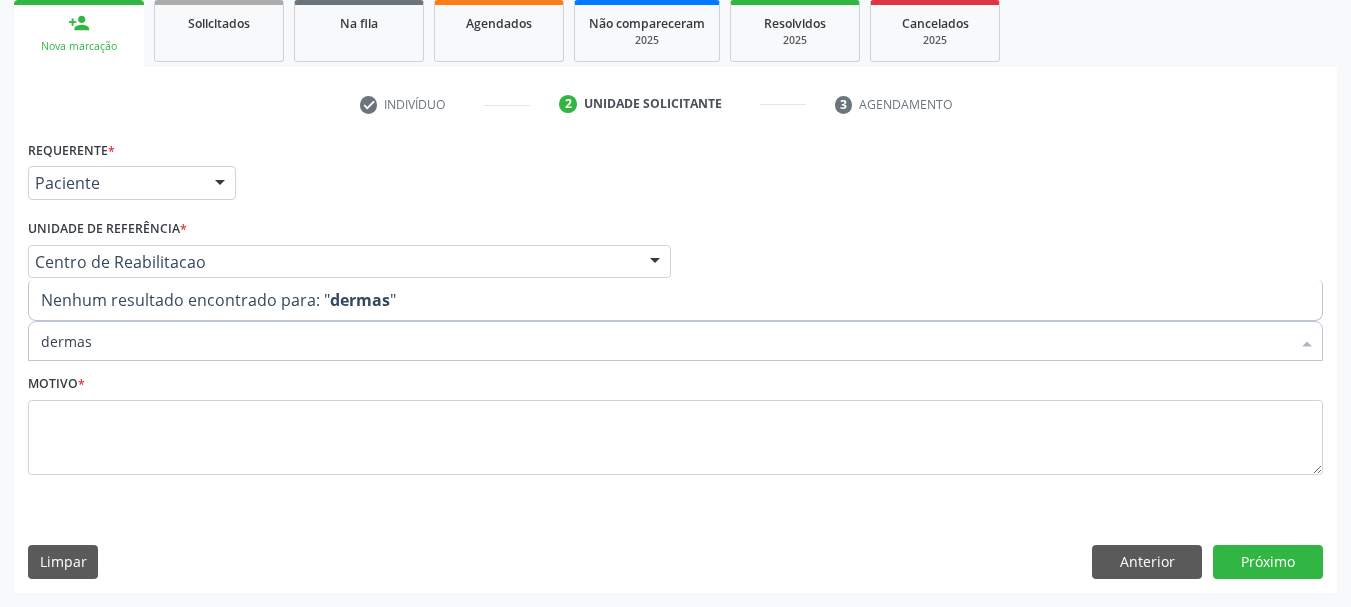 type on "derma" 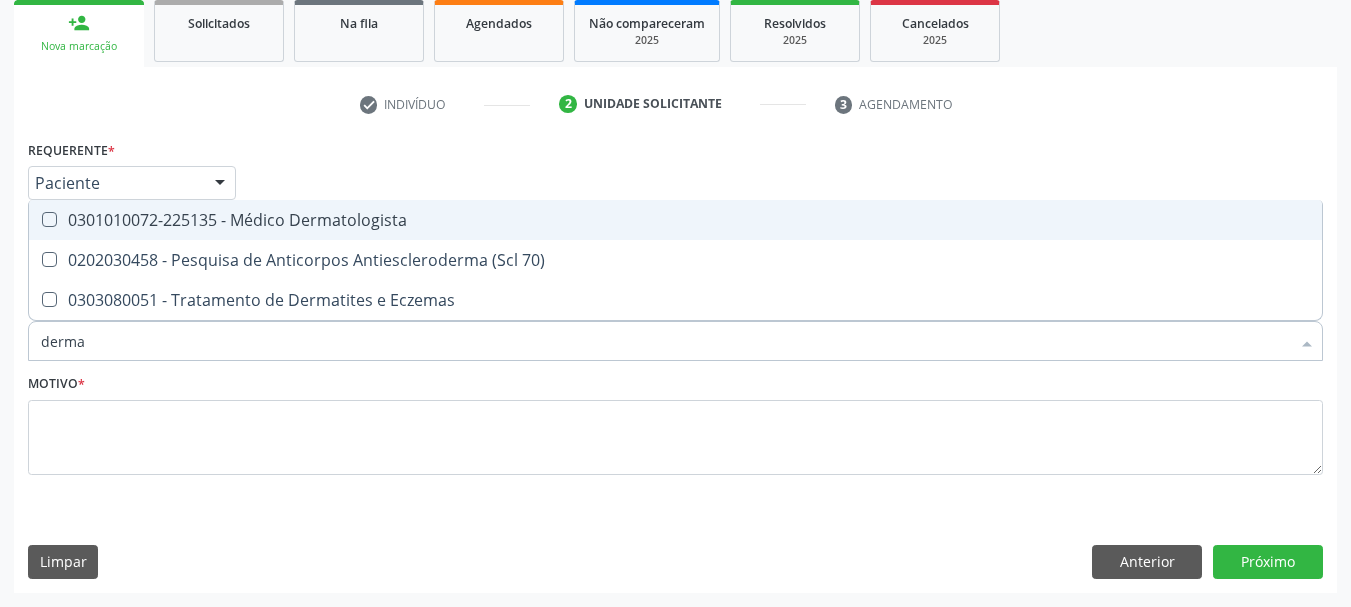 click on "0301010072-225135 - Médico Dermatologista" at bounding box center [675, 220] 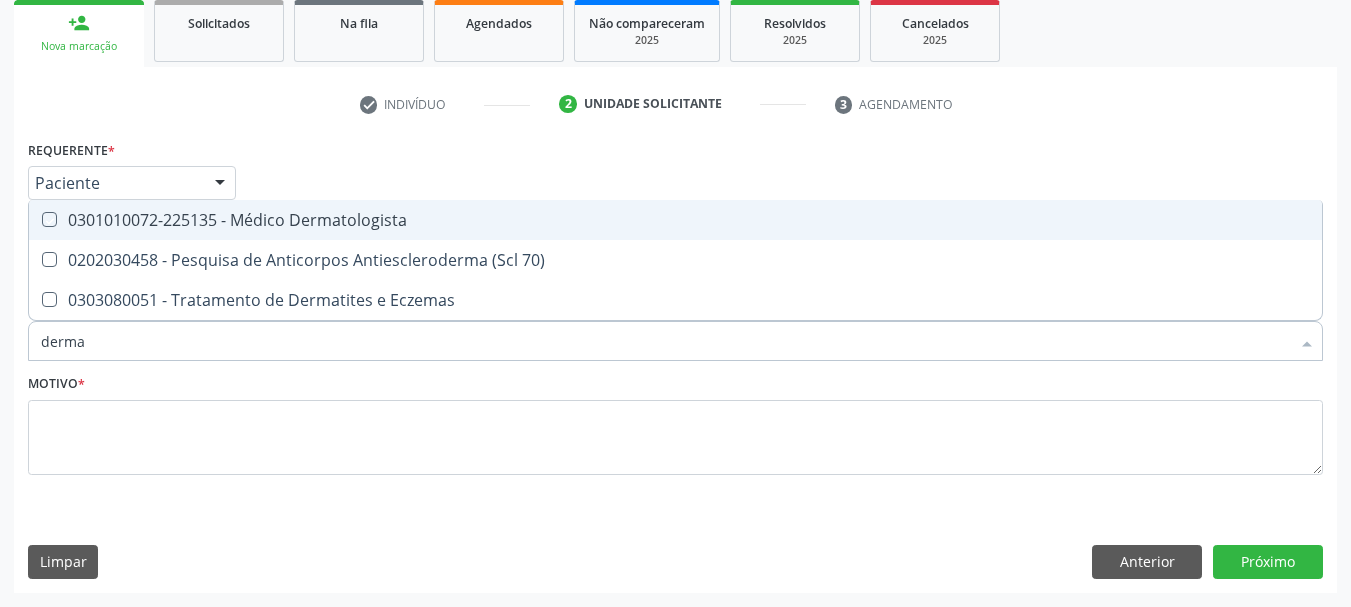 checkbox on "true" 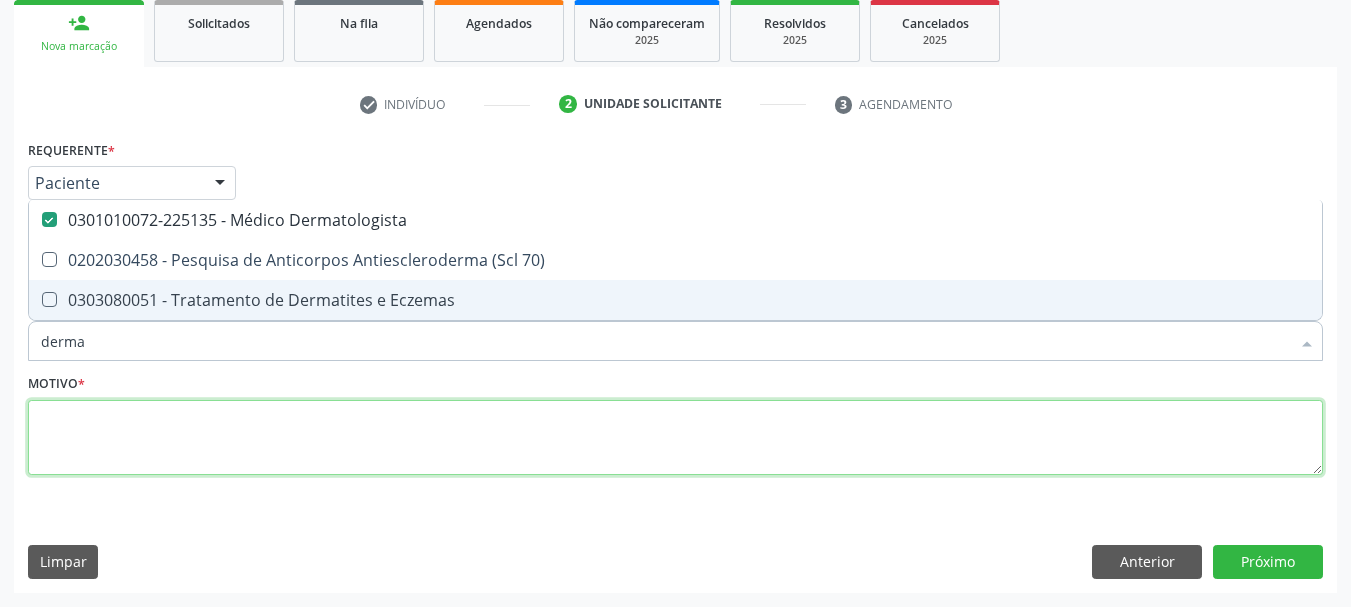click at bounding box center (675, 438) 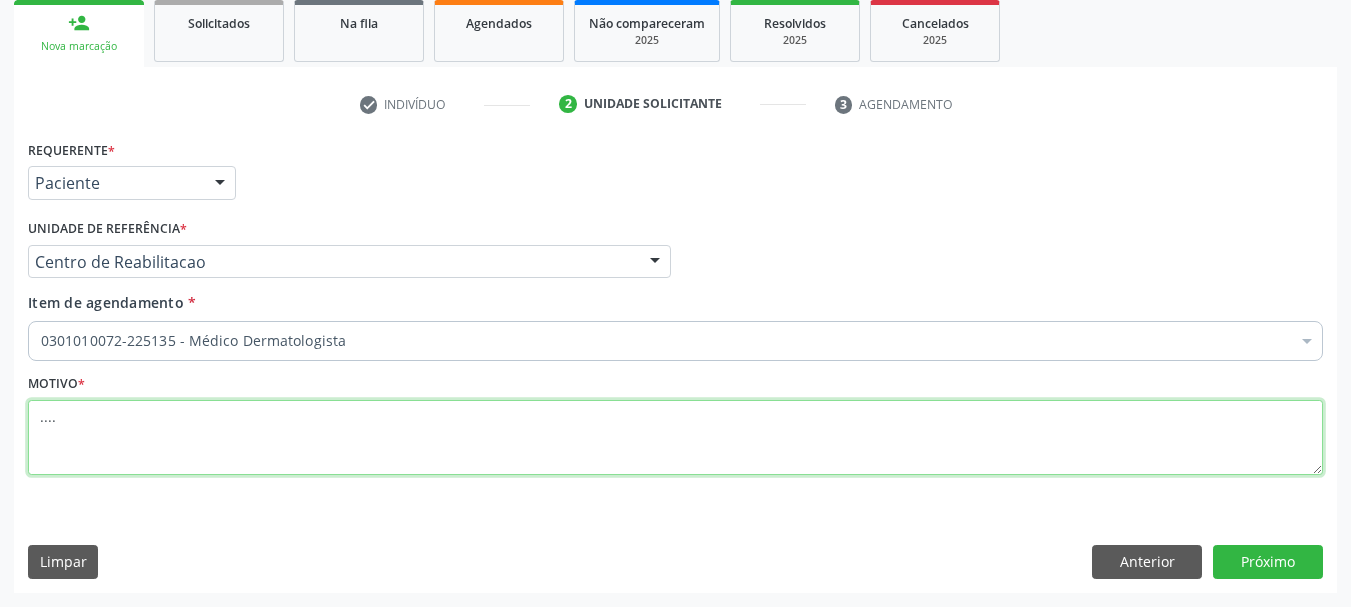 type on "...." 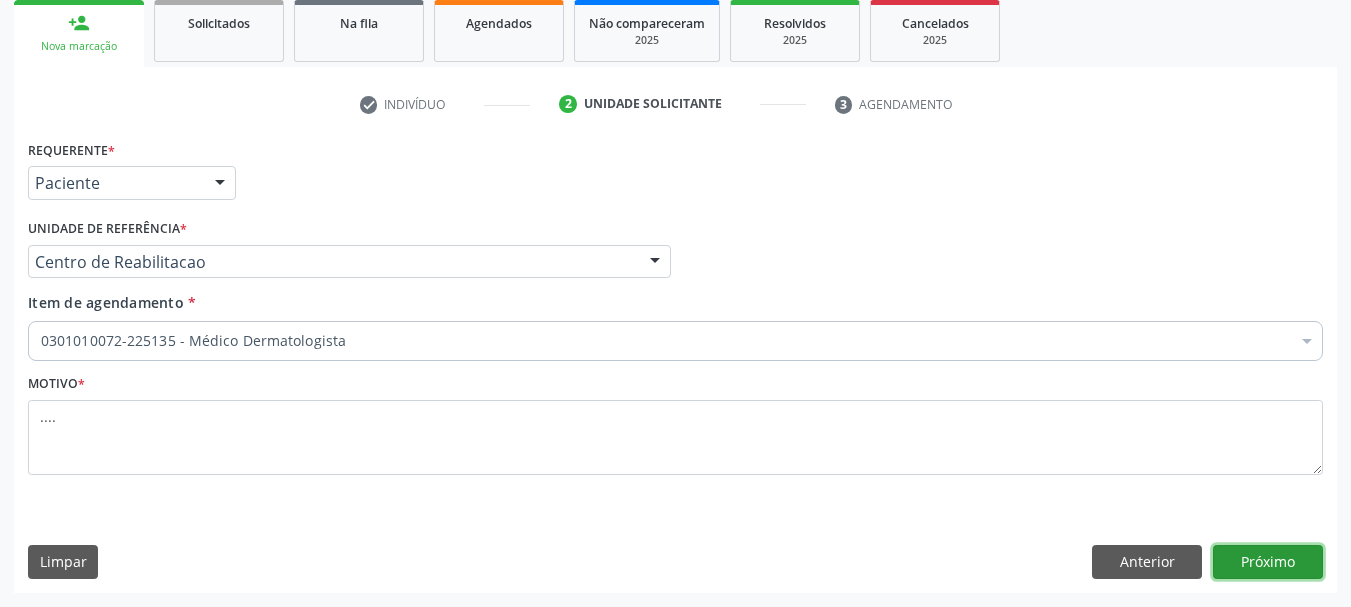 click on "Próximo" at bounding box center [1268, 562] 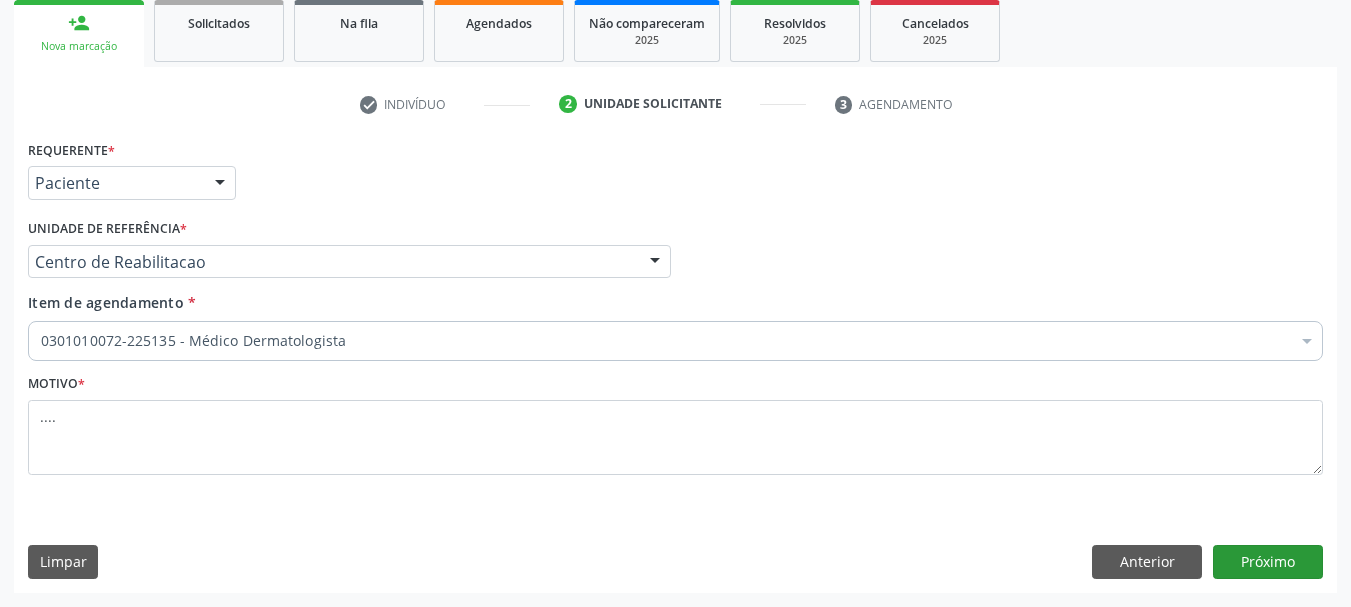 scroll, scrollTop: 263, scrollLeft: 0, axis: vertical 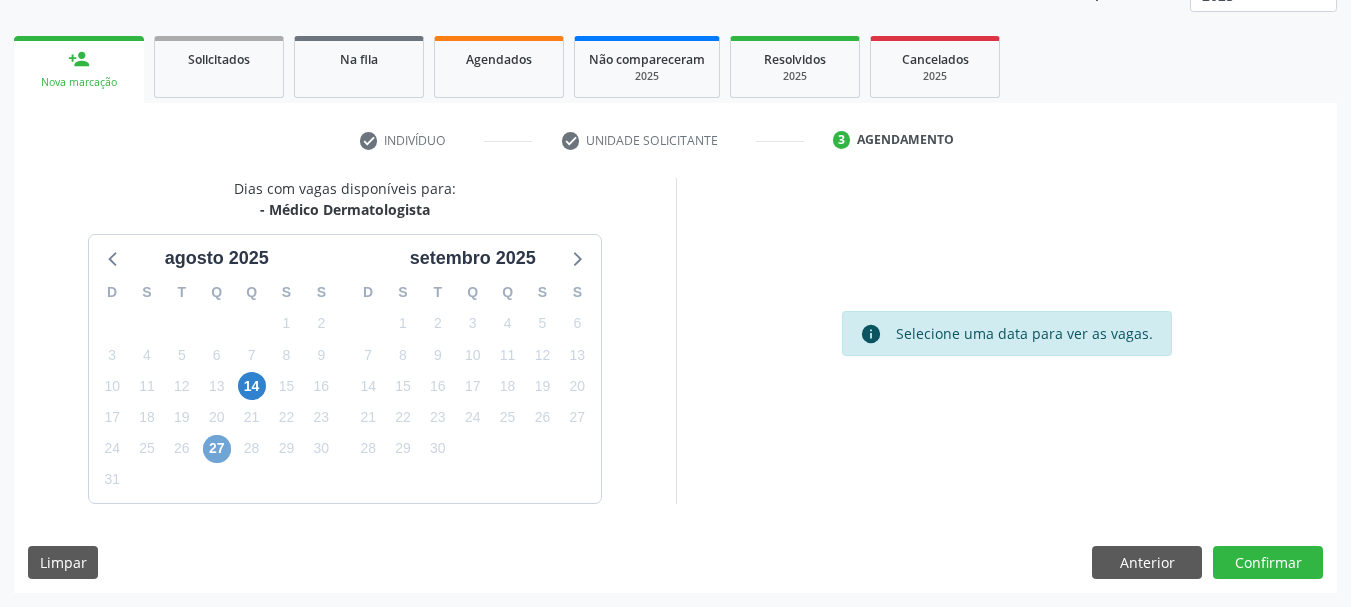 click on "27" at bounding box center [217, 449] 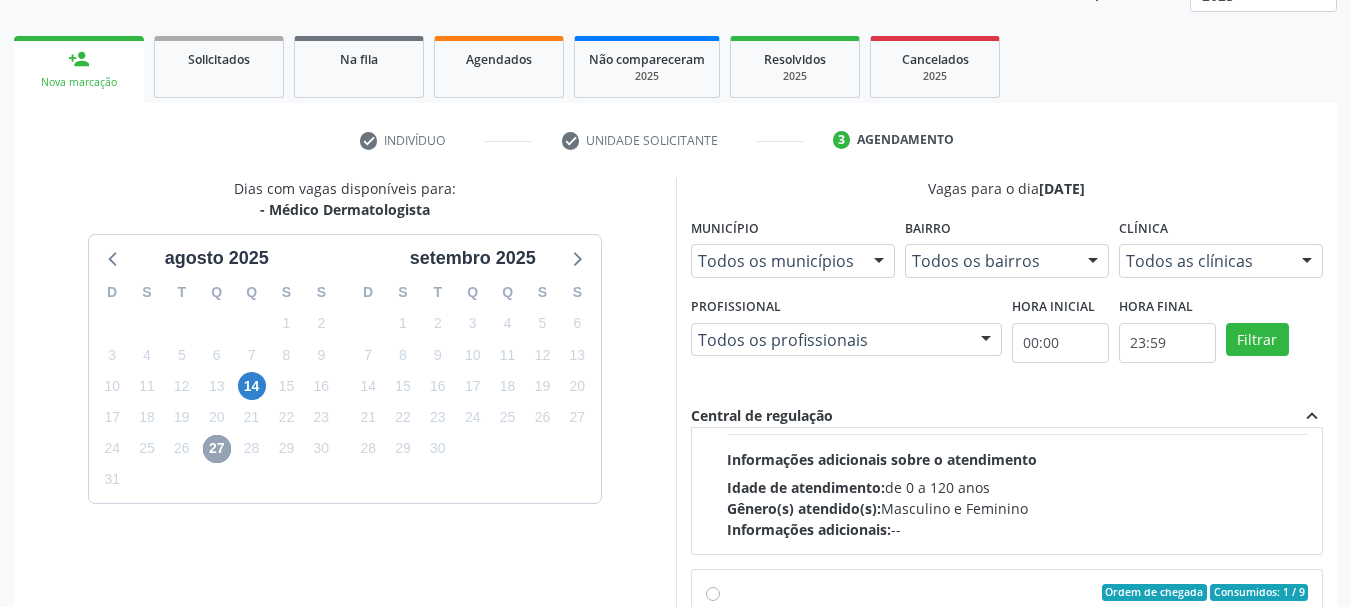 scroll, scrollTop: 15, scrollLeft: 0, axis: vertical 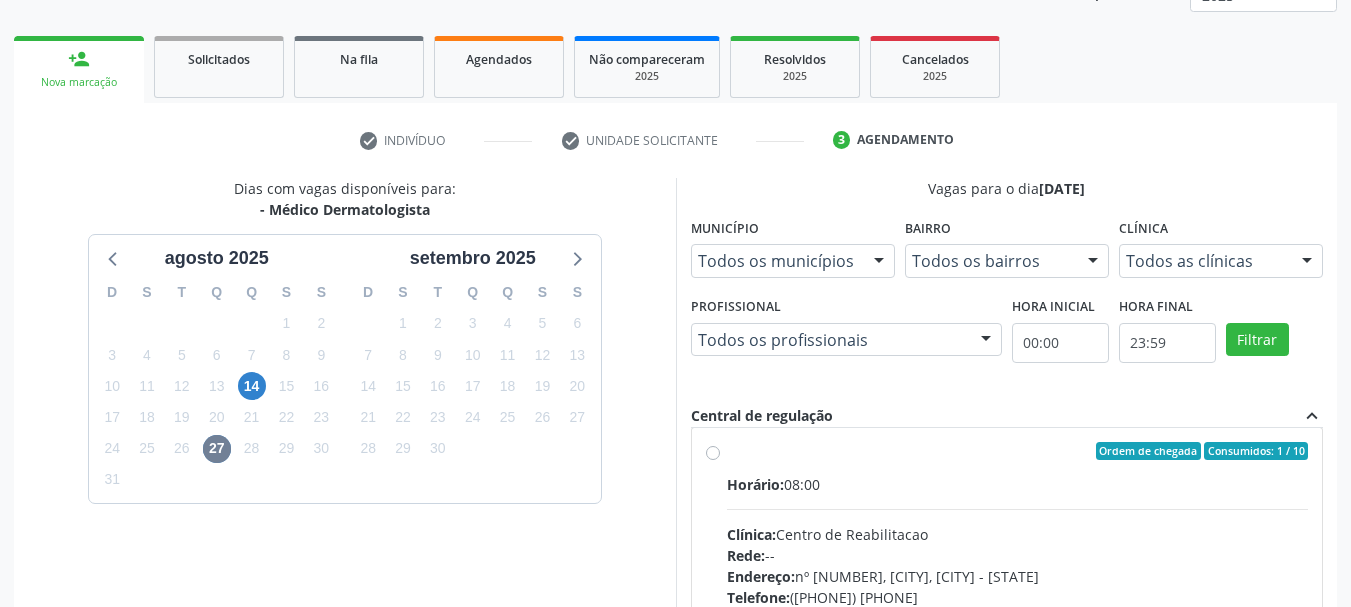 click on "Ordem de chegada
Consumidos: 1 / 10
Horário:   08:00
Clínica:  Centro de Reabilitacao
Rede:
--
Endereço:   nº 1083, Centro, Serra Talhada - PE
Telefone:   (81) 38313112
Profissional:
Catharina Maria Freire de Lucena Pousa
Informações adicionais sobre o atendimento
Idade de atendimento:
de 0 a 120 anos
Gênero(s) atendido(s):
Masculino e Feminino
Informações adicionais:
--" at bounding box center (1018, 595) 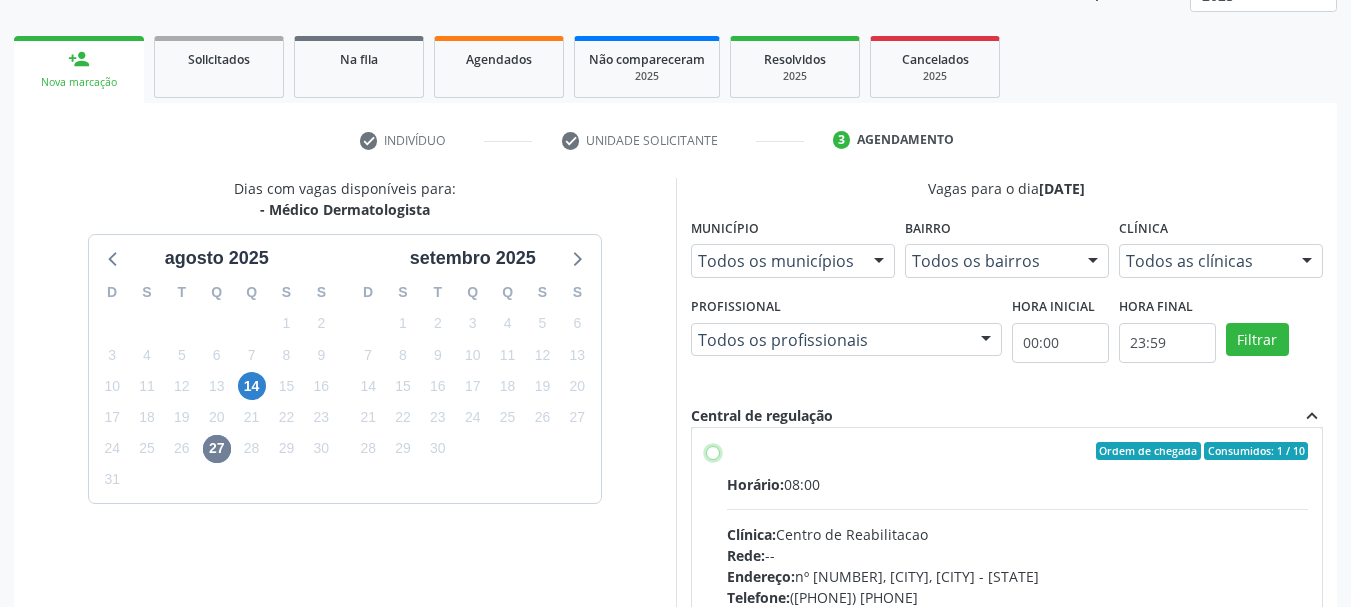 click on "Ordem de chegada
Consumidos: 1 / 10
Horário:   08:00
Clínica:  Centro de Reabilitacao
Rede:
--
Endereço:   nº 1083, Centro, Serra Talhada - PE
Telefone:   (81) 38313112
Profissional:
Catharina Maria Freire de Lucena Pousa
Informações adicionais sobre o atendimento
Idade de atendimento:
de 0 a 120 anos
Gênero(s) atendido(s):
Masculino e Feminino
Informações adicionais:
--" at bounding box center (713, 451) 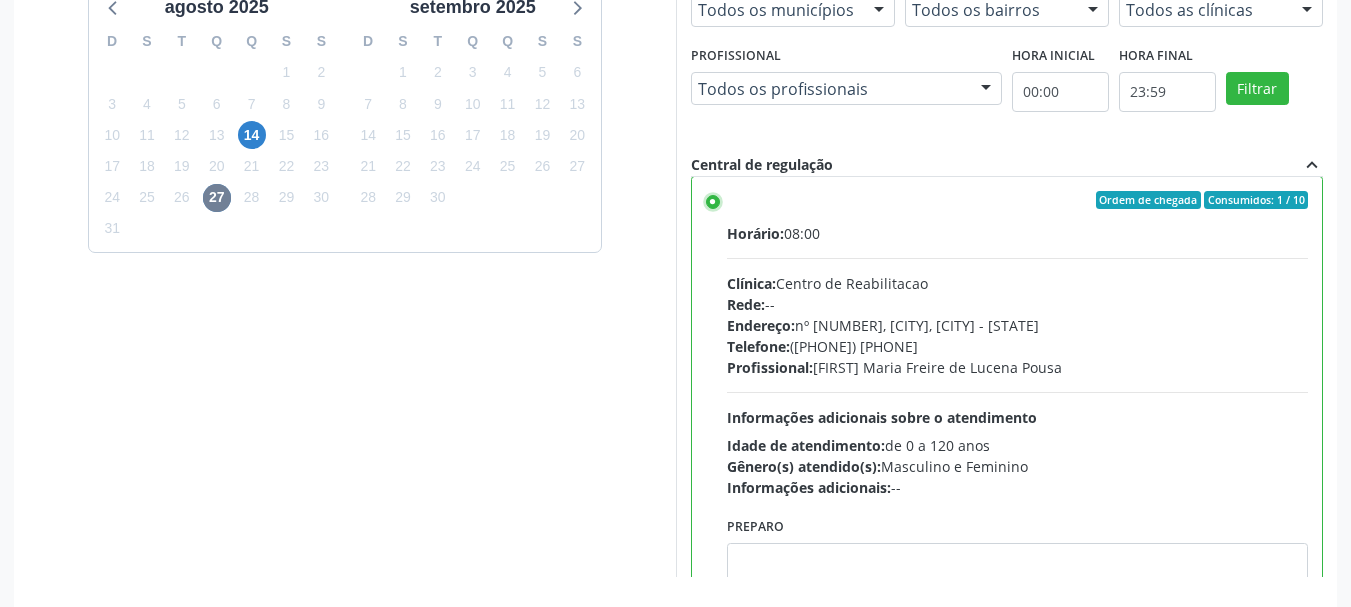 scroll, scrollTop: 563, scrollLeft: 0, axis: vertical 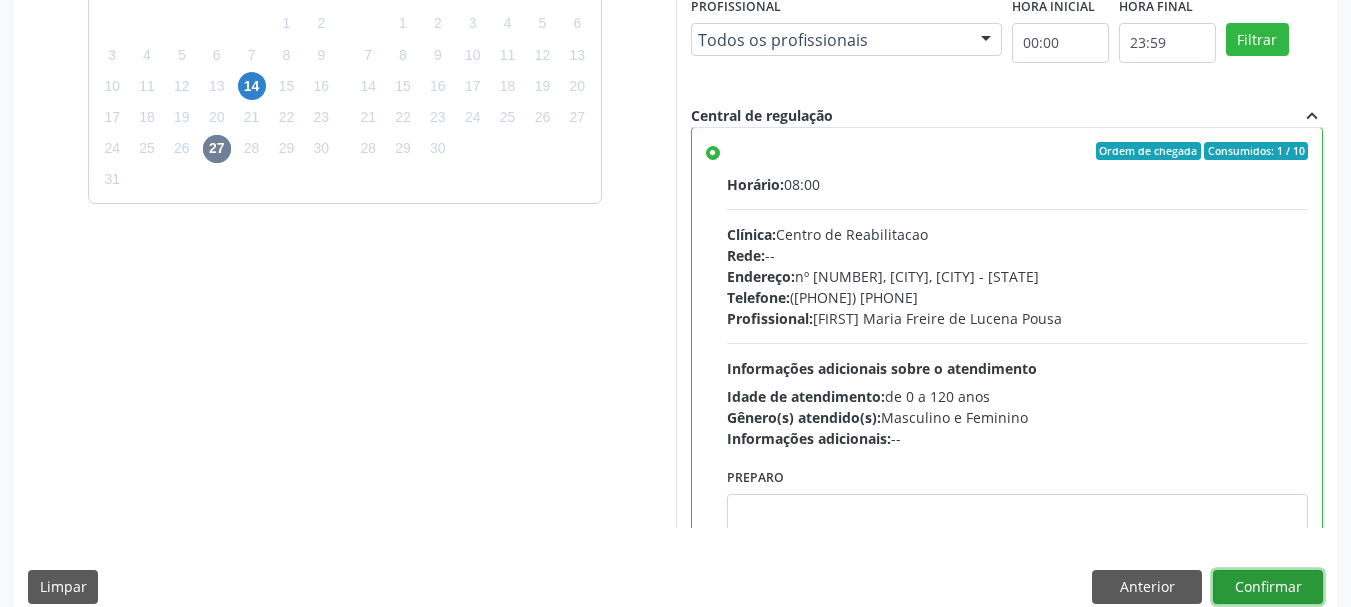 click on "Confirmar" at bounding box center (1268, 587) 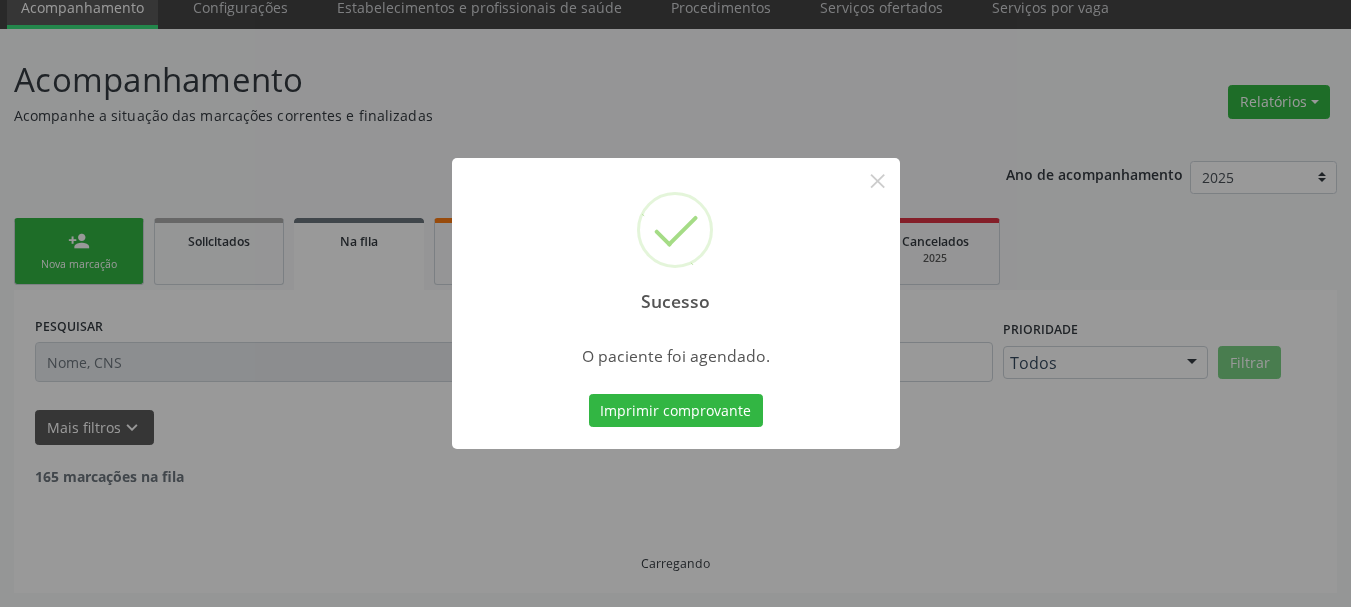 scroll, scrollTop: 60, scrollLeft: 0, axis: vertical 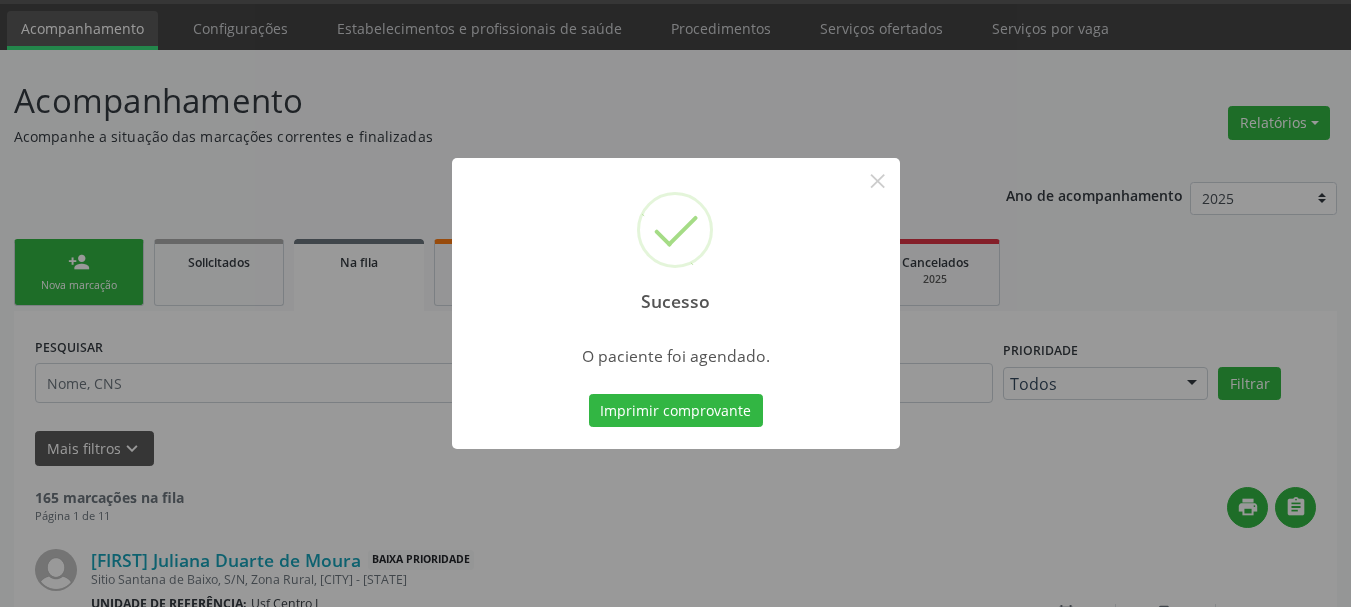 click on "Sucesso × O paciente foi agendado. Imprimir comprovante Cancel" at bounding box center [675, 303] 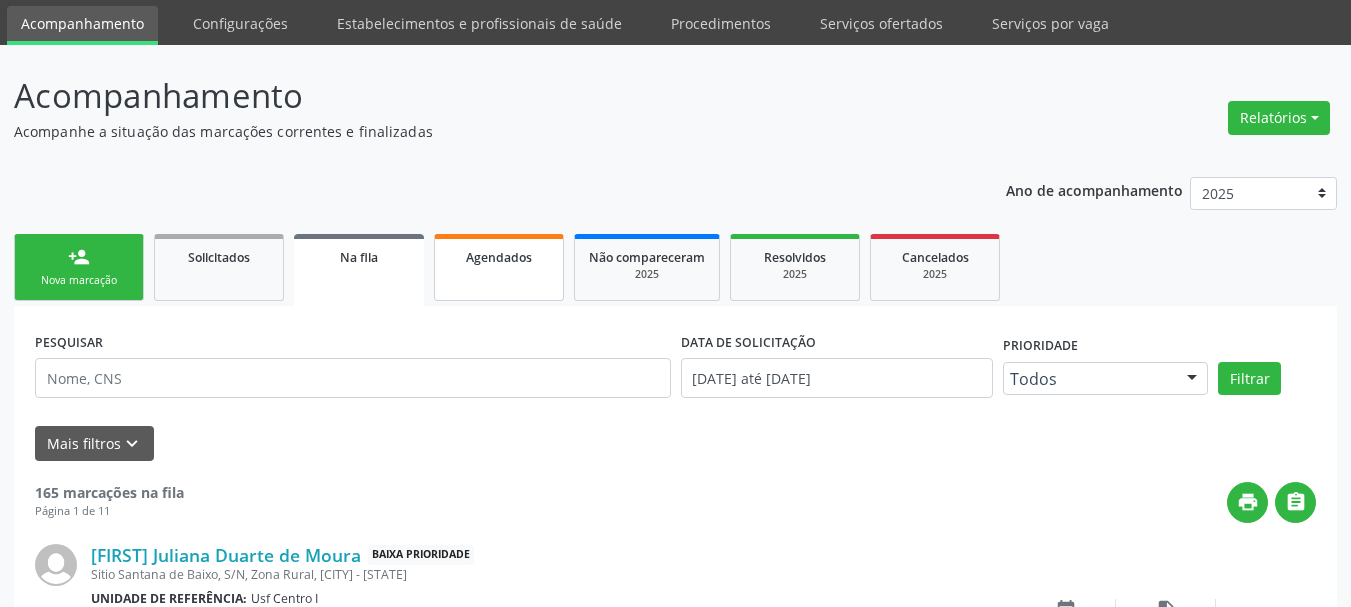 scroll, scrollTop: 60, scrollLeft: 0, axis: vertical 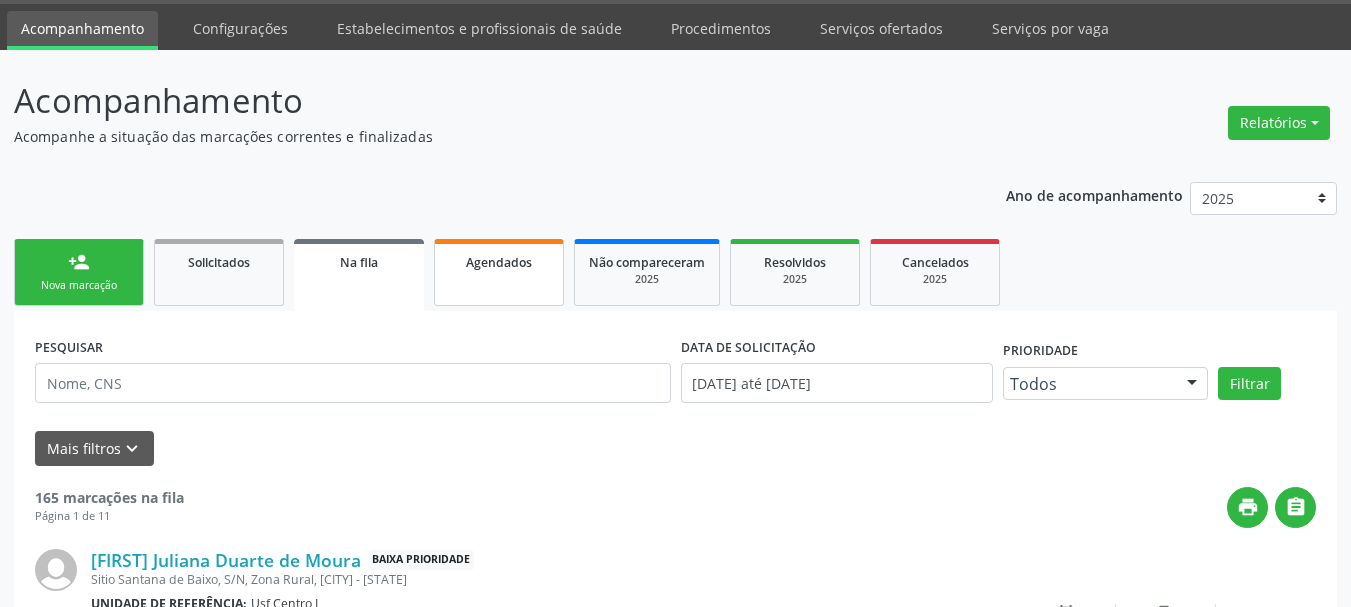 click on "Agendados" at bounding box center (499, 272) 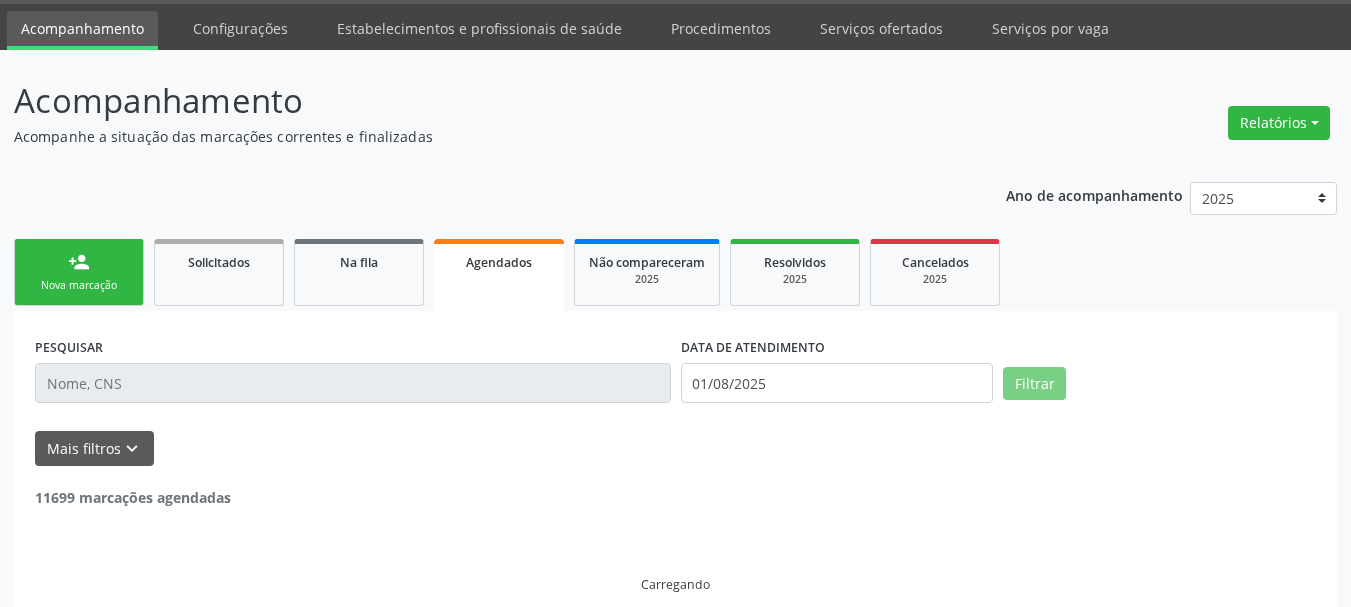 click at bounding box center [353, 383] 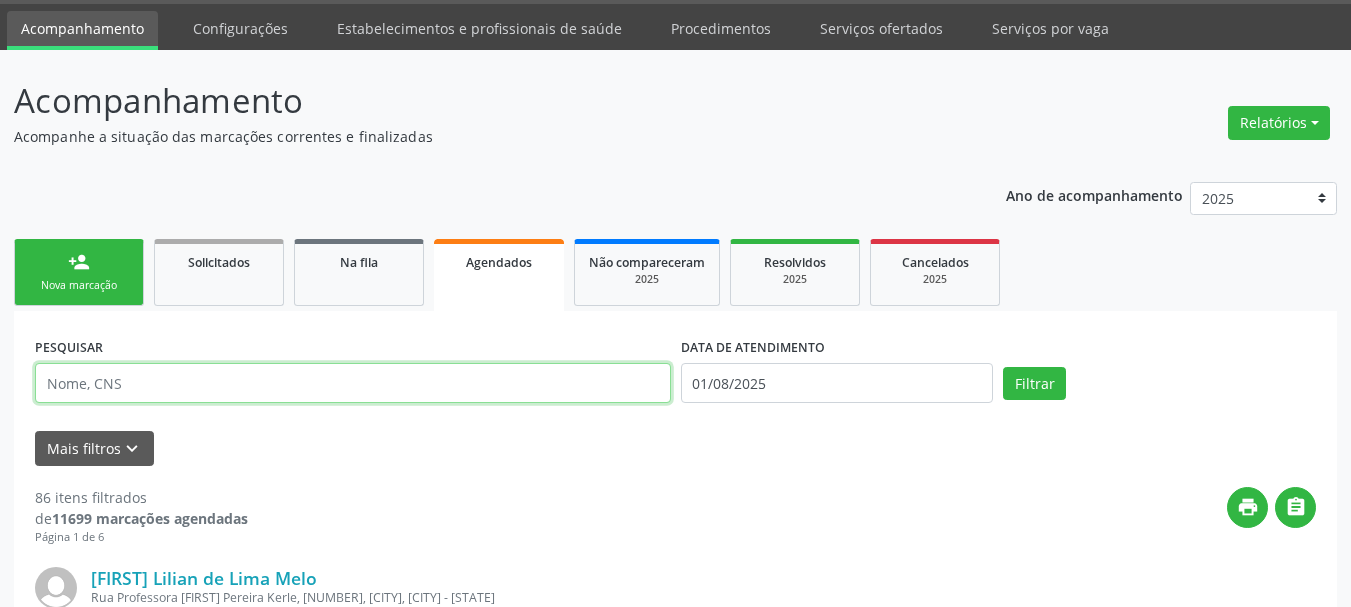 click at bounding box center (353, 383) 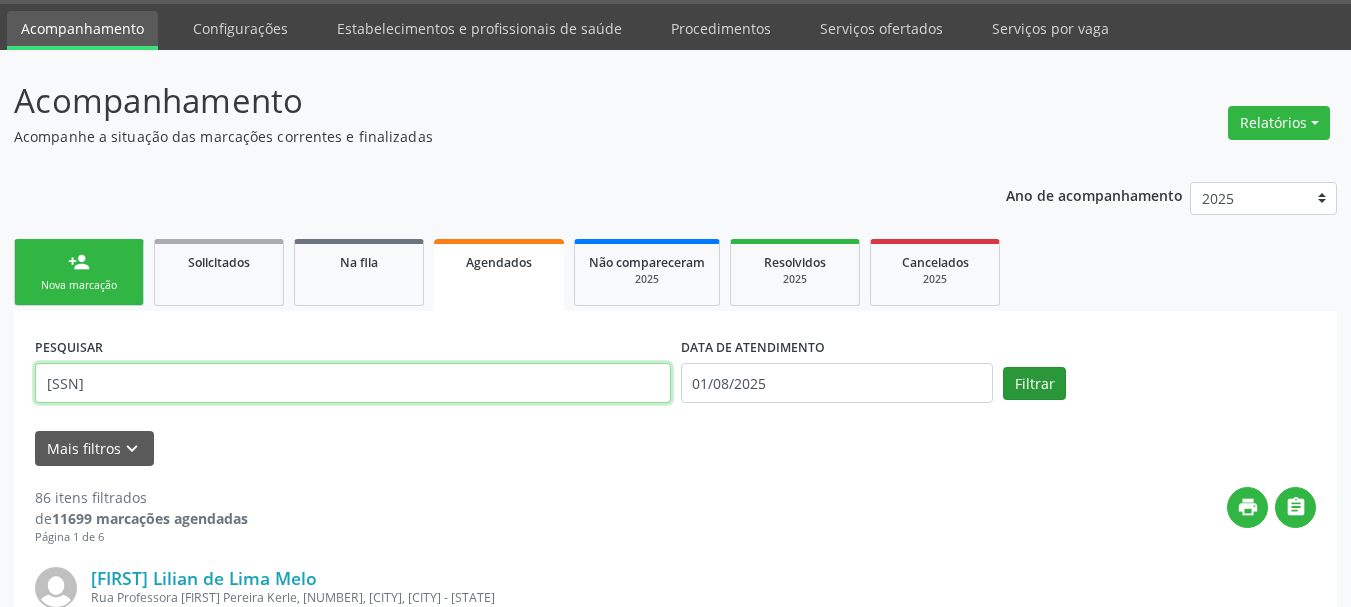 type on "[PHONE]" 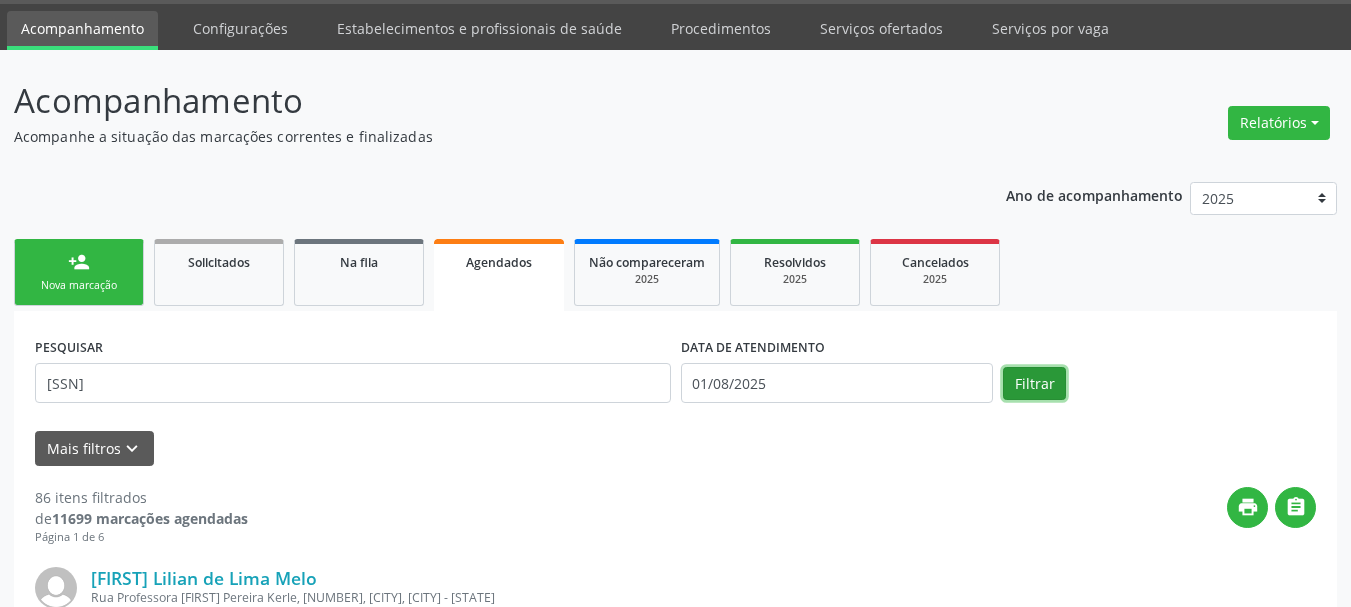 click on "Filtrar" at bounding box center [1034, 384] 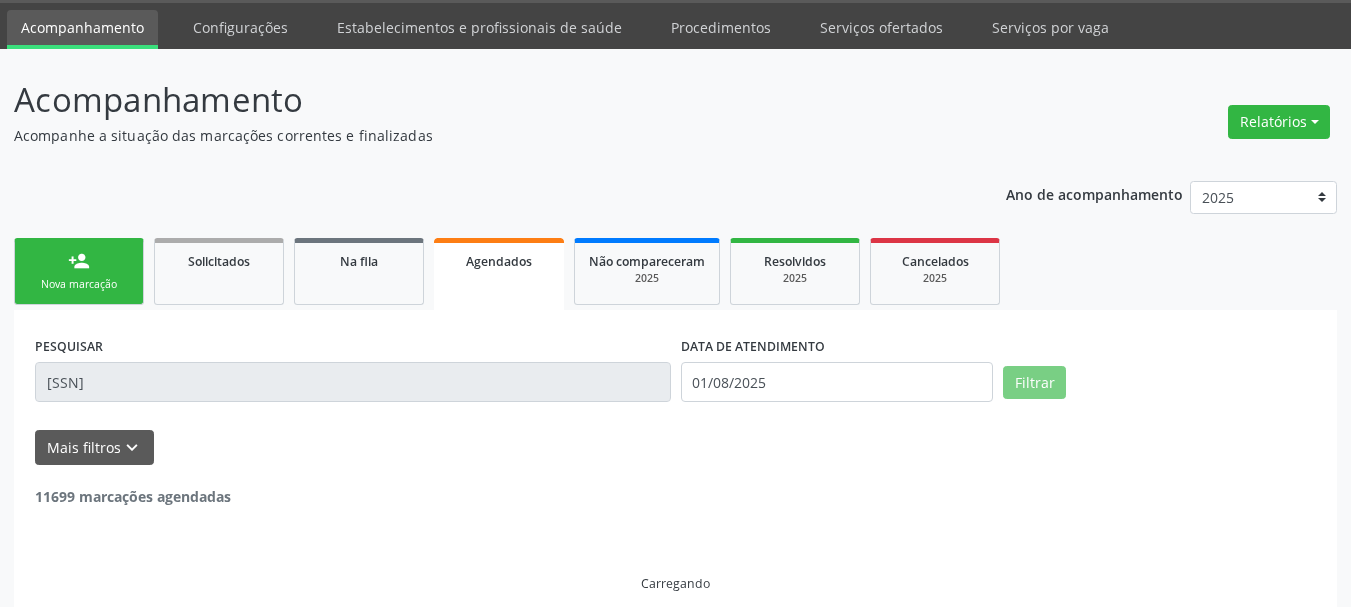 scroll, scrollTop: 17, scrollLeft: 0, axis: vertical 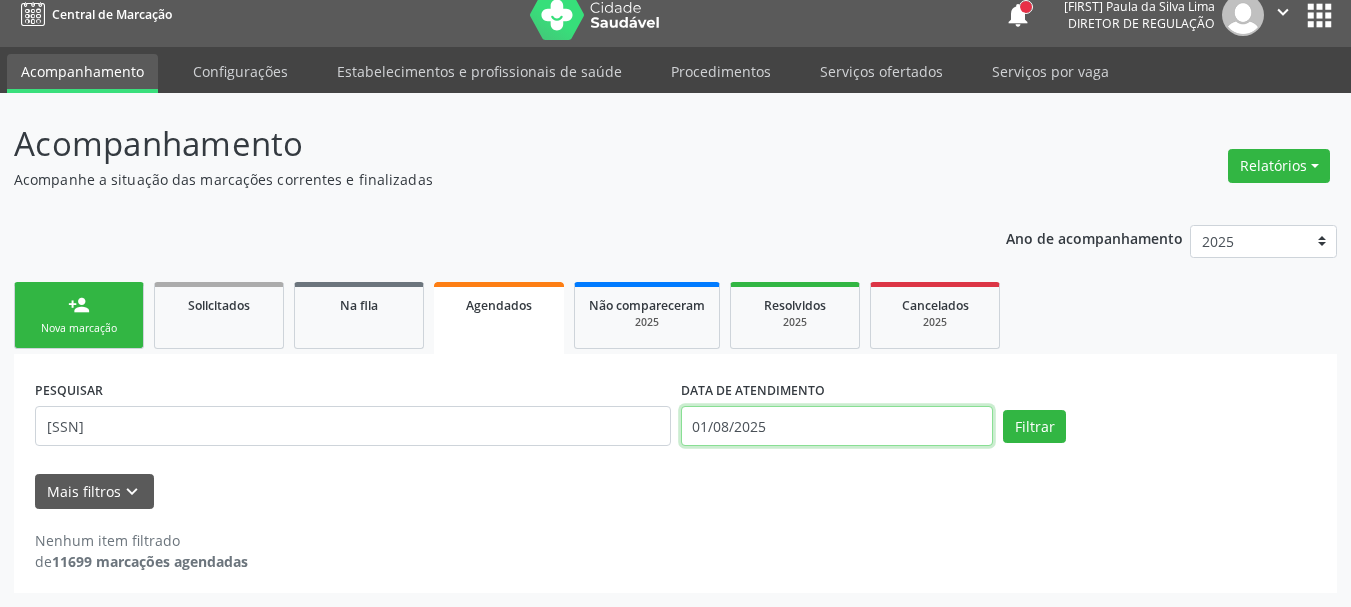 click on "01/08/2025" at bounding box center (837, 426) 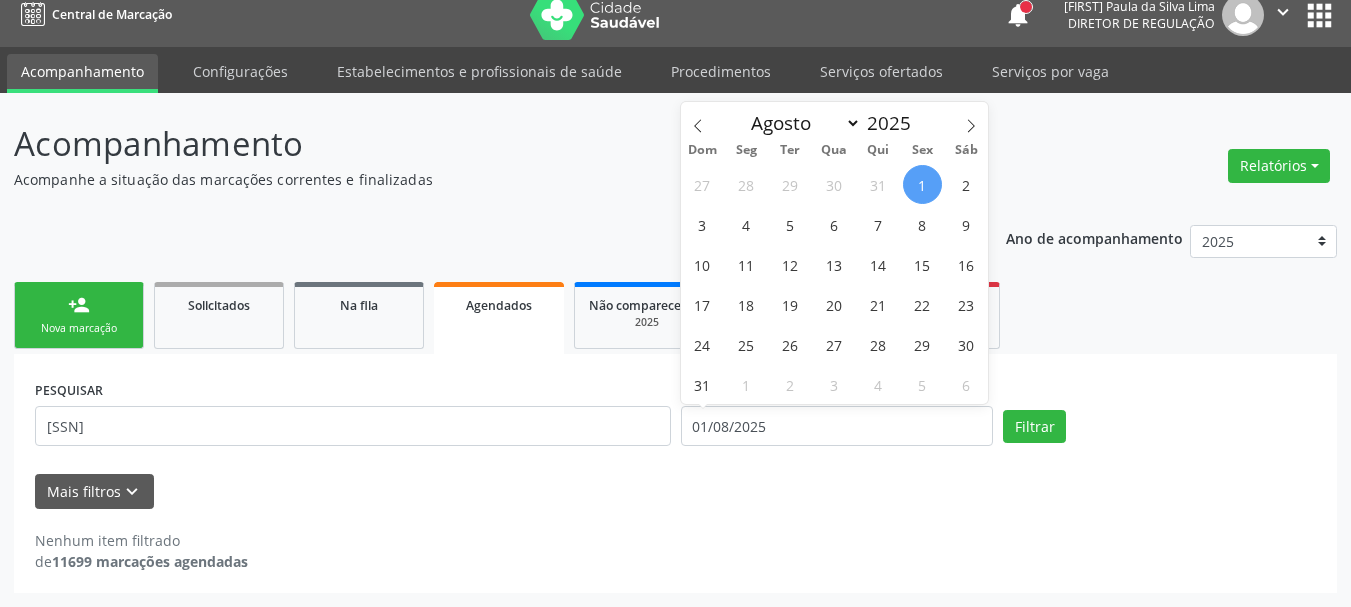 click on "1" at bounding box center [922, 184] 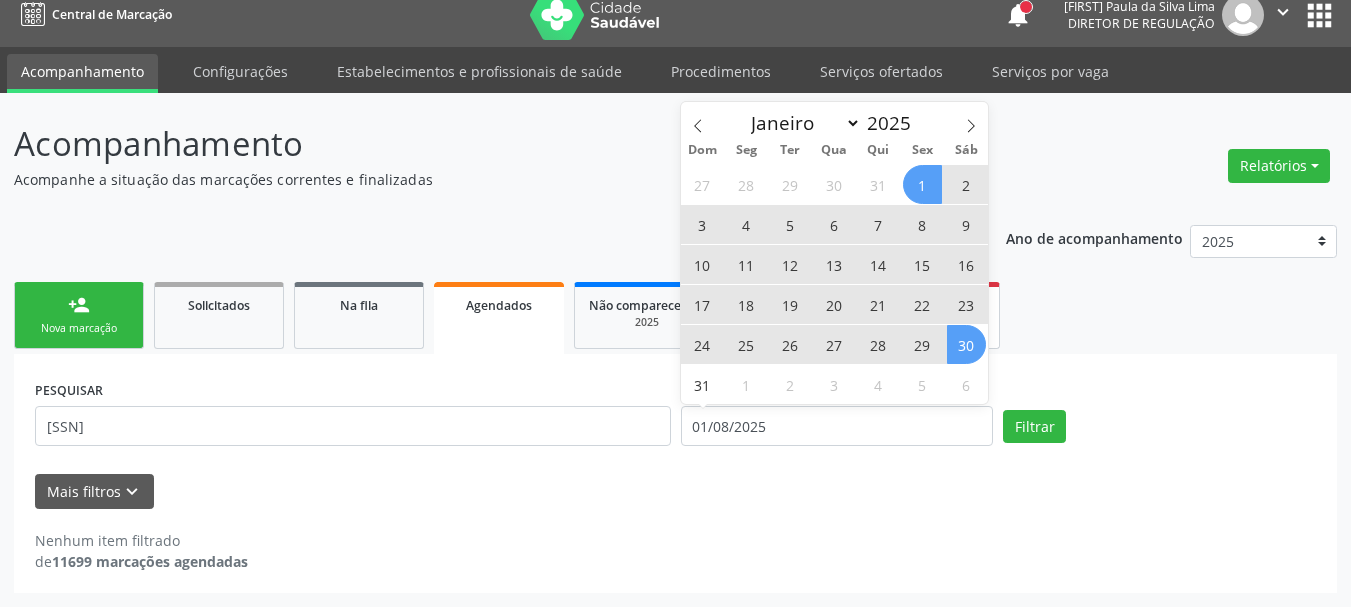 click on "30" at bounding box center (966, 344) 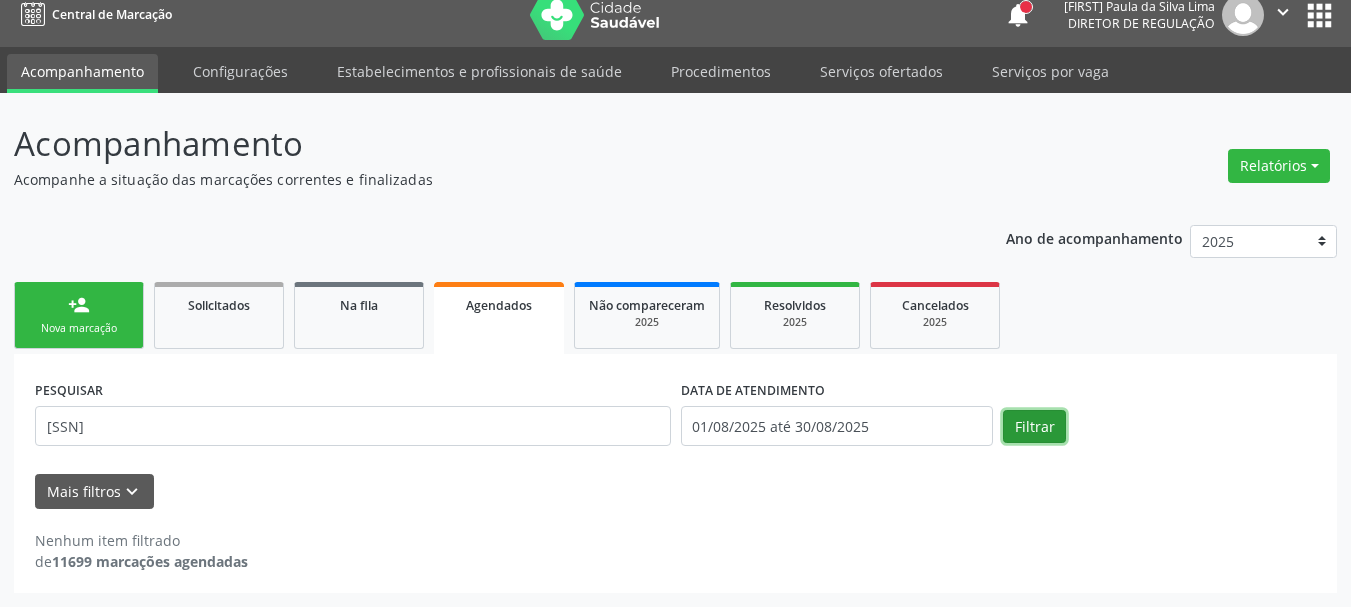 click on "Filtrar" at bounding box center (1034, 427) 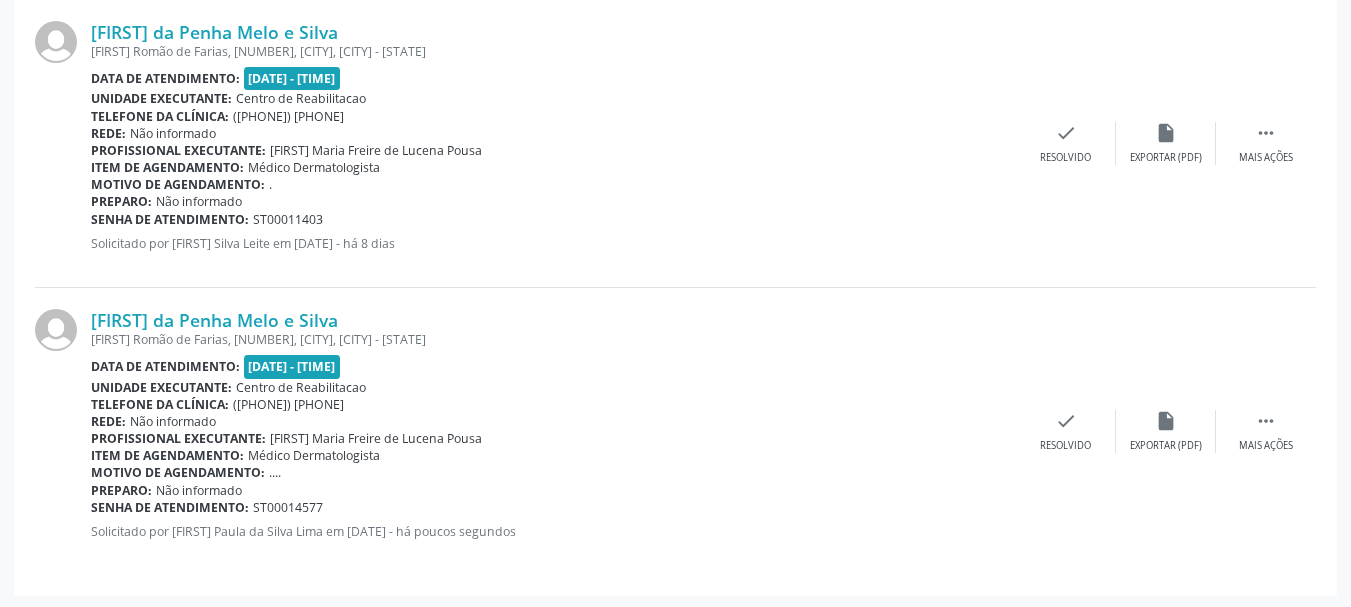 scroll, scrollTop: 609, scrollLeft: 0, axis: vertical 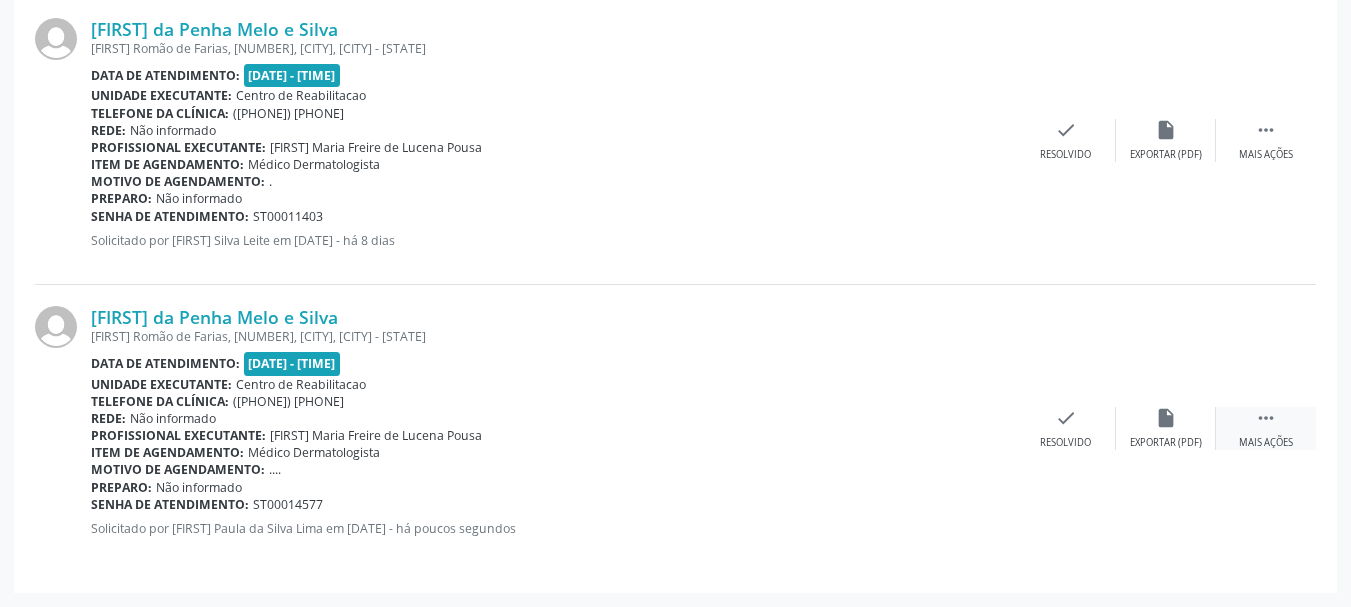 click on "Mais ações" at bounding box center [1266, 443] 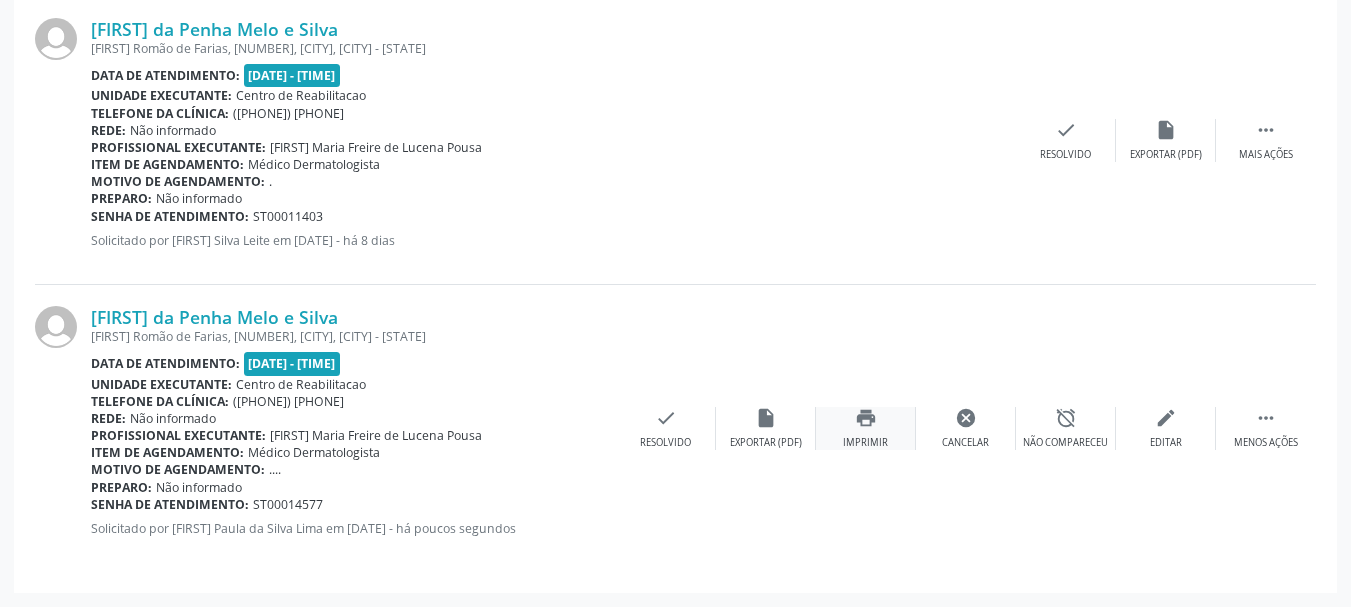 click on "Imprimir" at bounding box center [865, 443] 